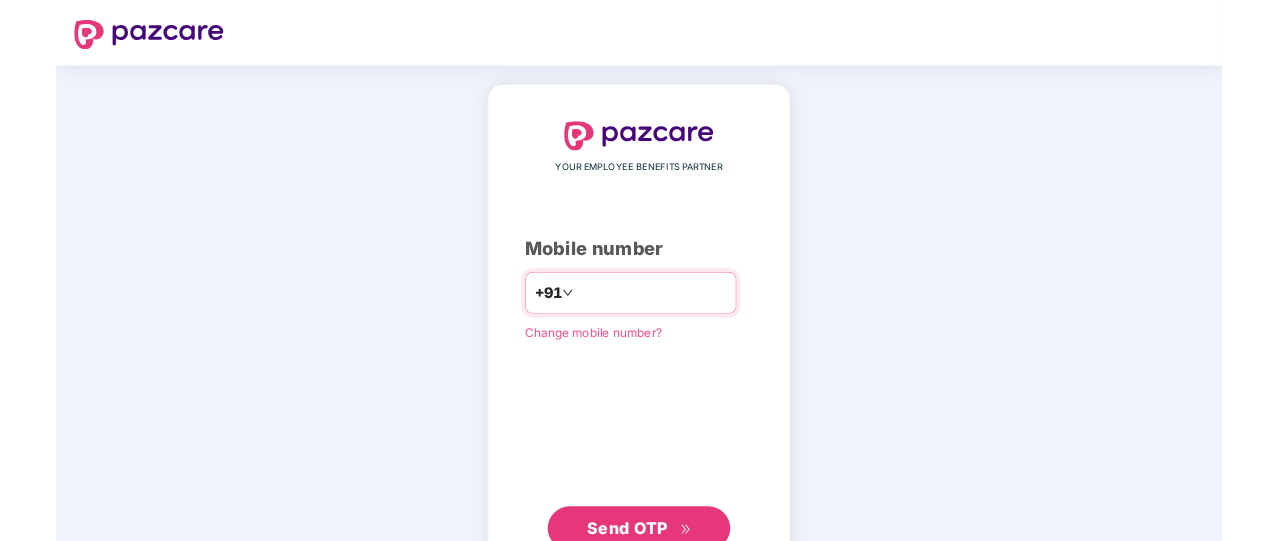 scroll, scrollTop: 0, scrollLeft: 0, axis: both 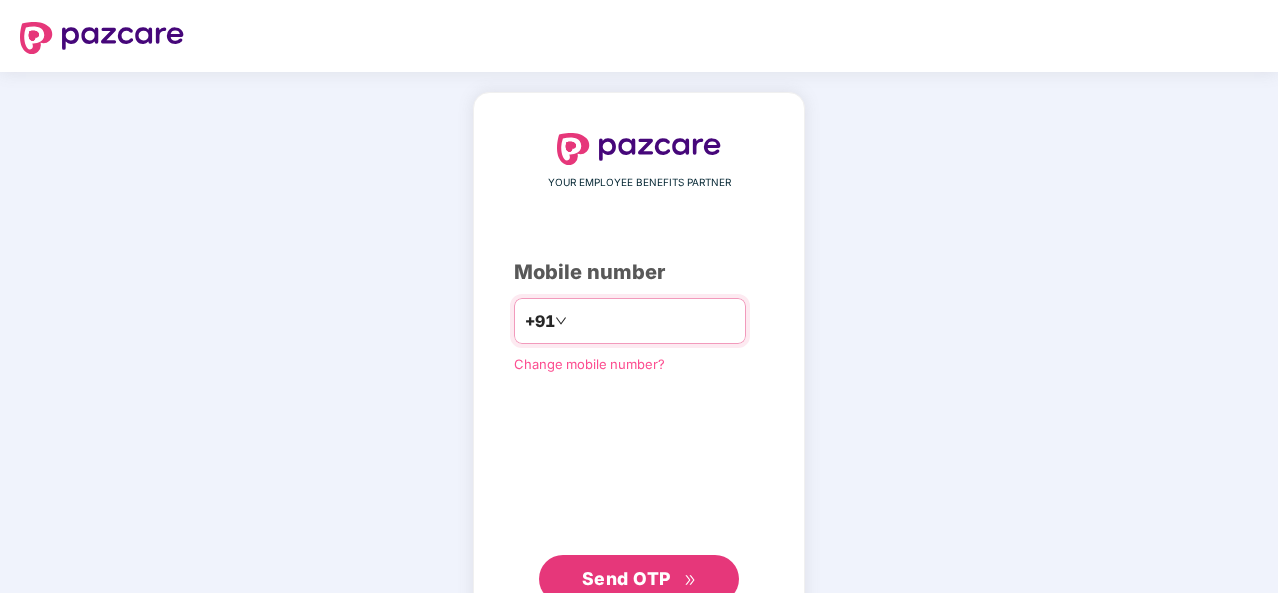type on "**********" 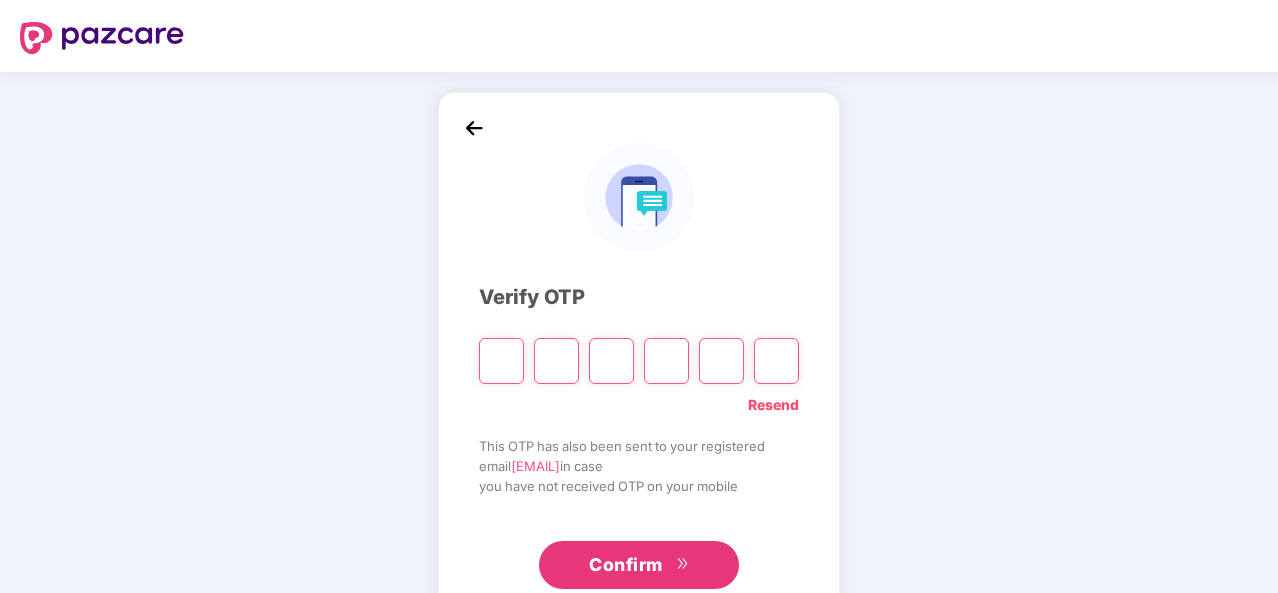 type on "*" 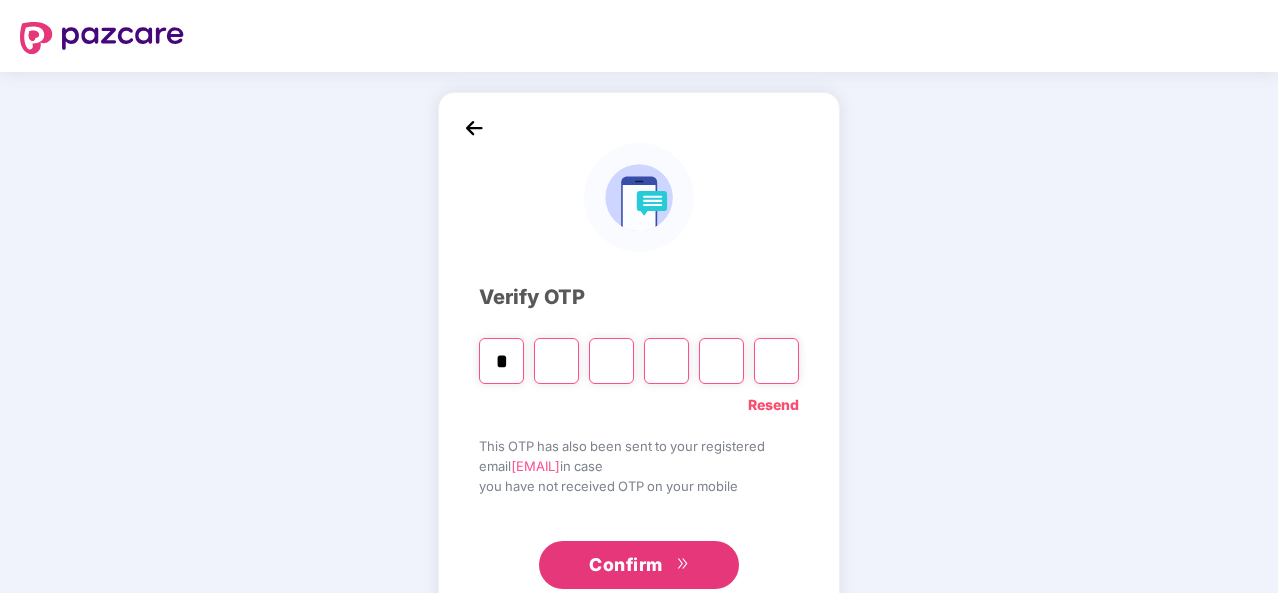 type on "*" 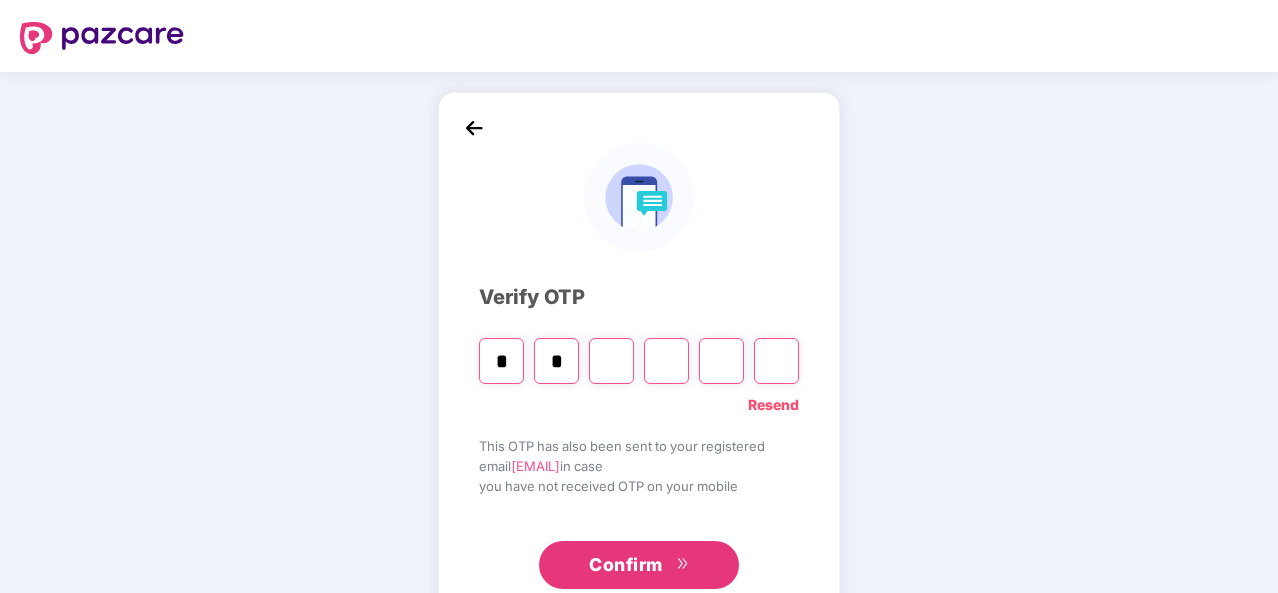 type on "*" 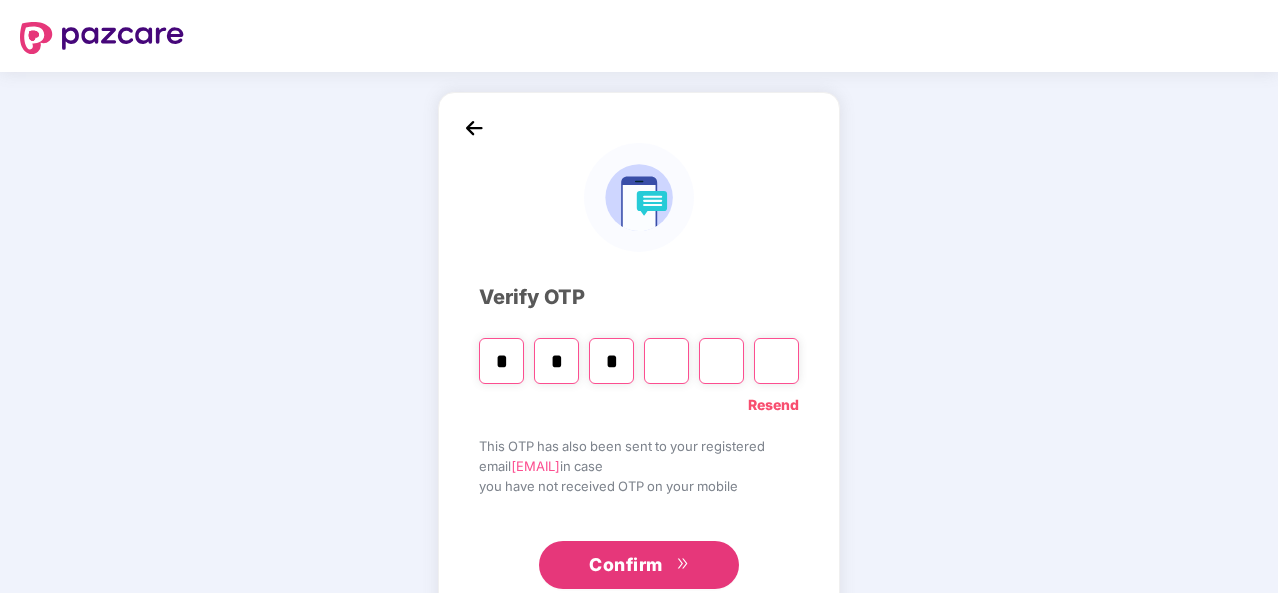 type on "*" 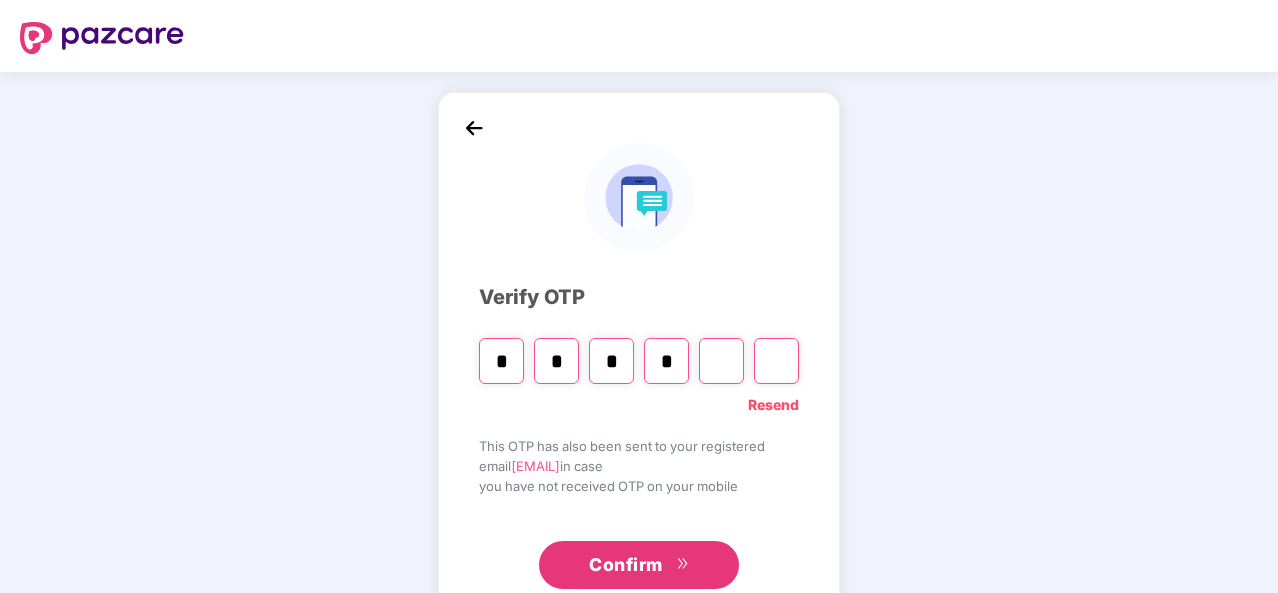 type on "*" 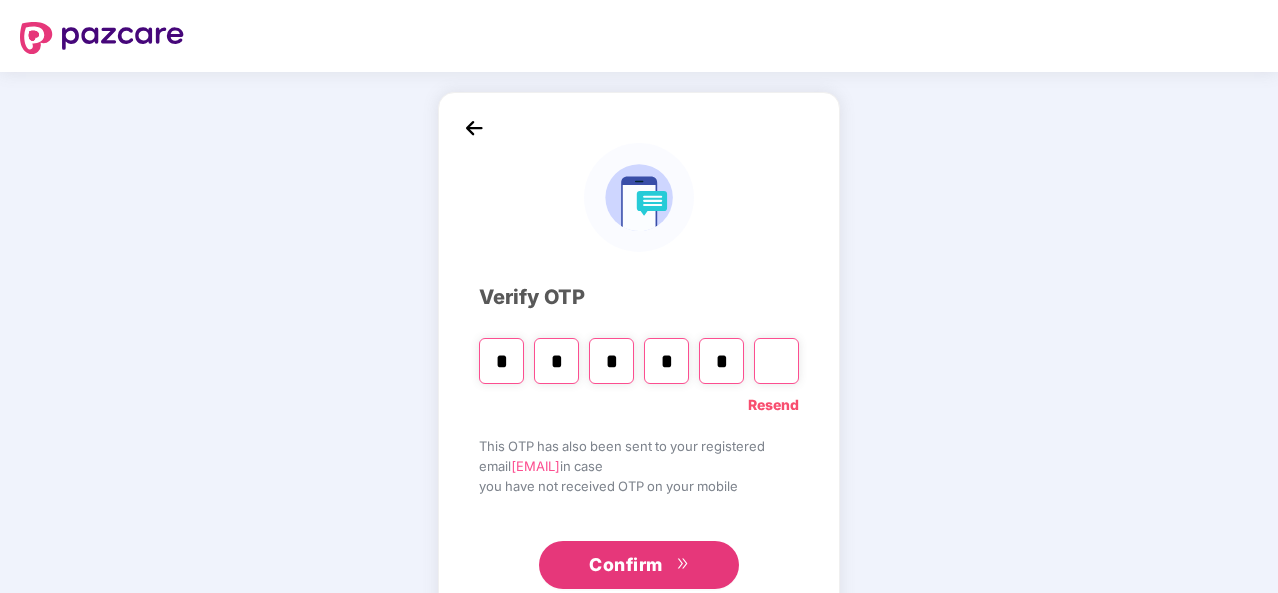type on "*" 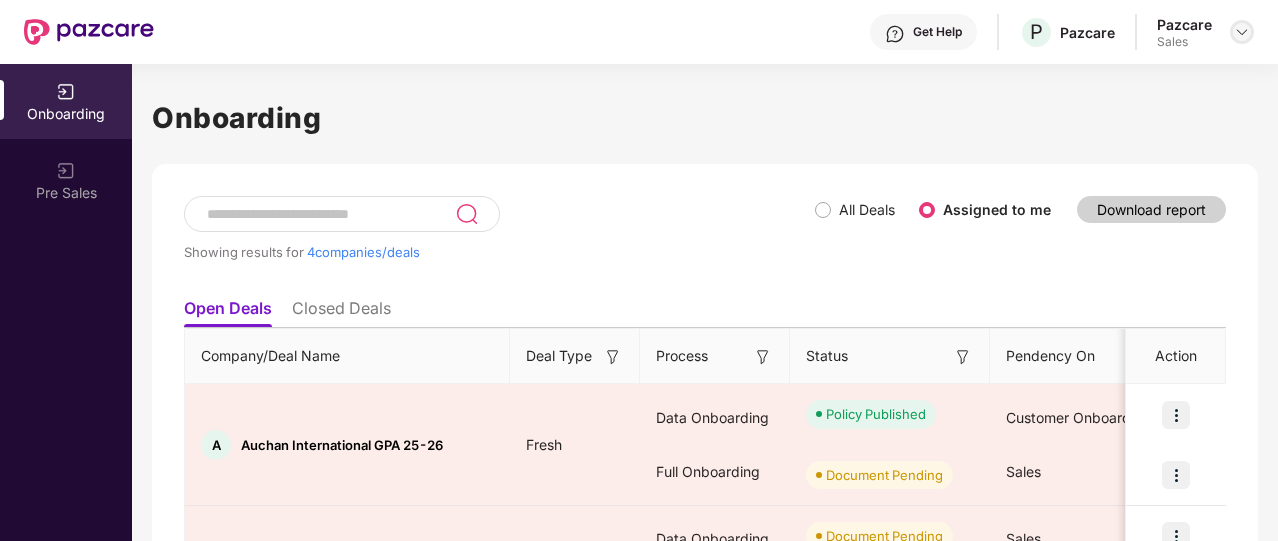 click at bounding box center [1242, 32] 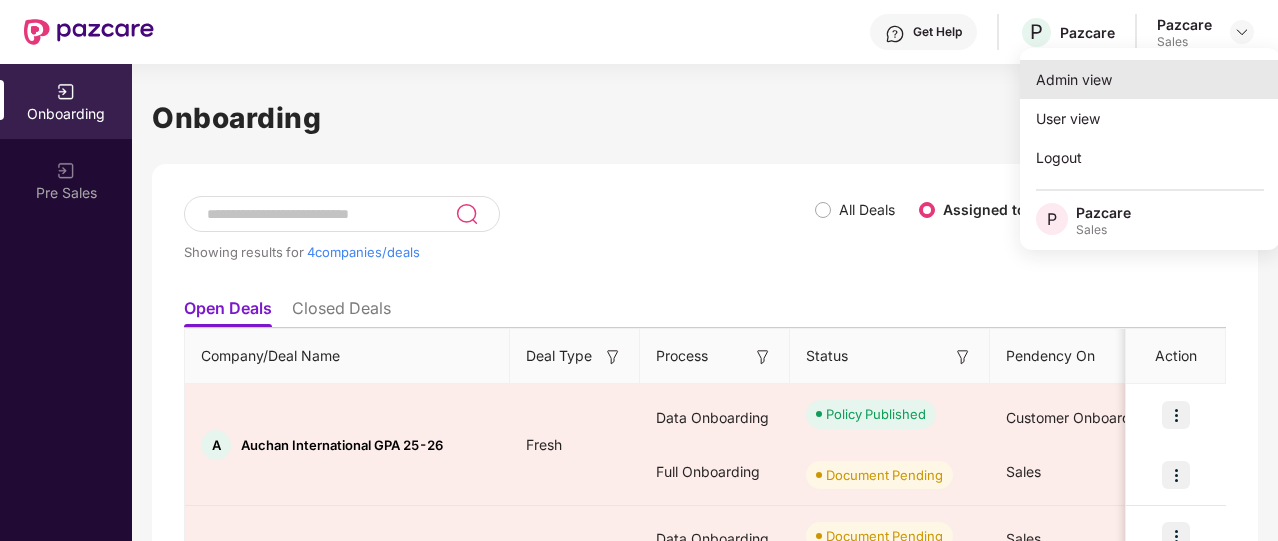 click on "Admin view" at bounding box center [1150, 79] 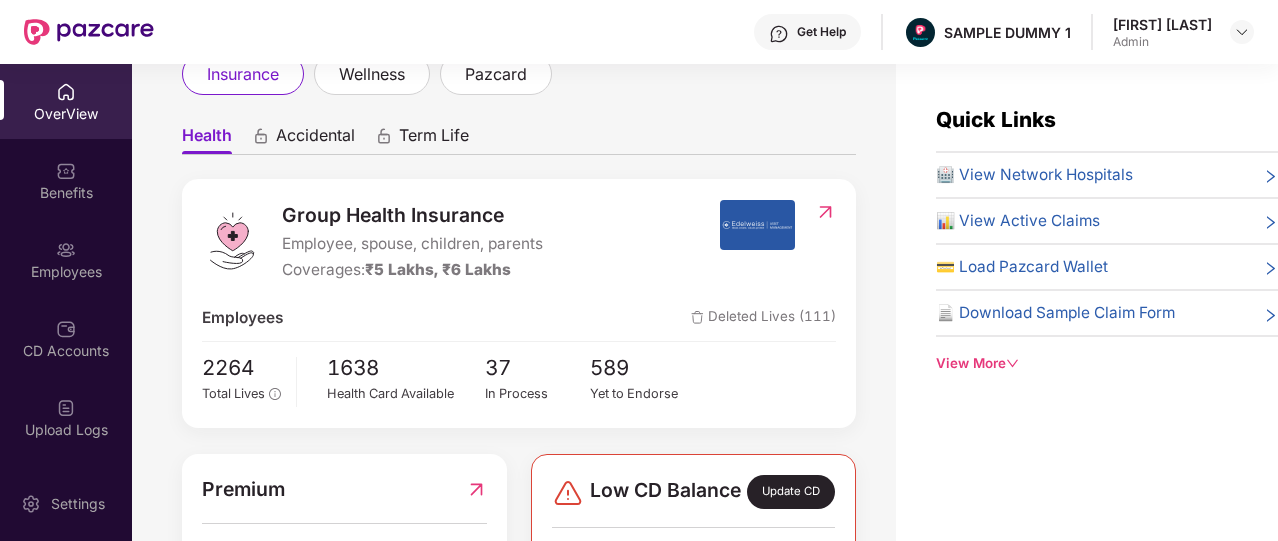 scroll, scrollTop: 98, scrollLeft: 0, axis: vertical 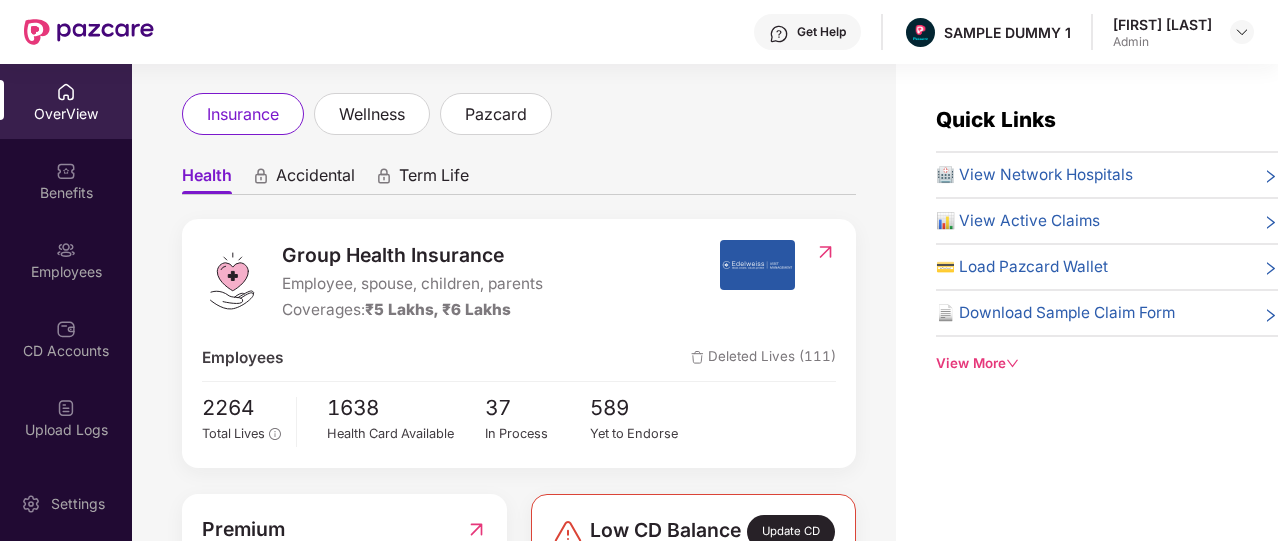 click on "Health" at bounding box center [207, 179] 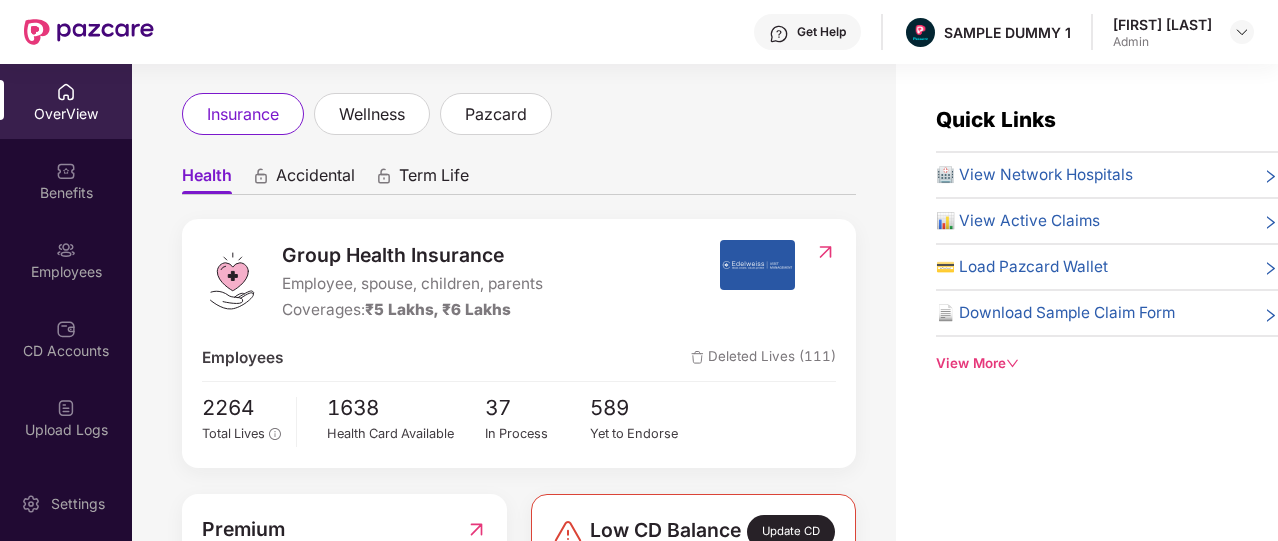 click on "Accidental" at bounding box center [315, 179] 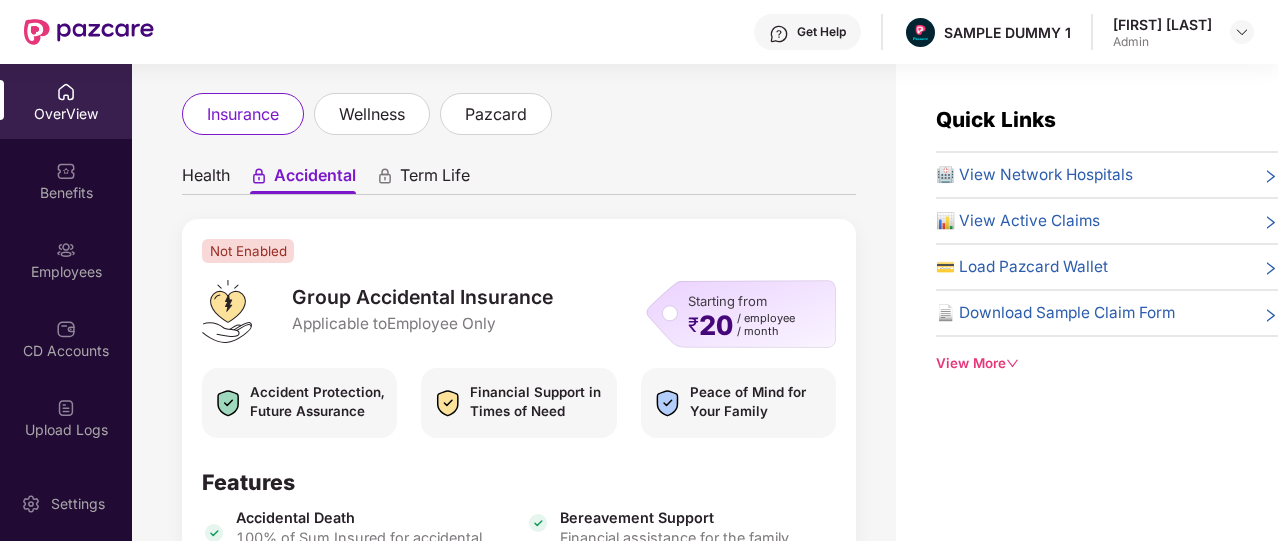 click on "Term Life" at bounding box center [435, 179] 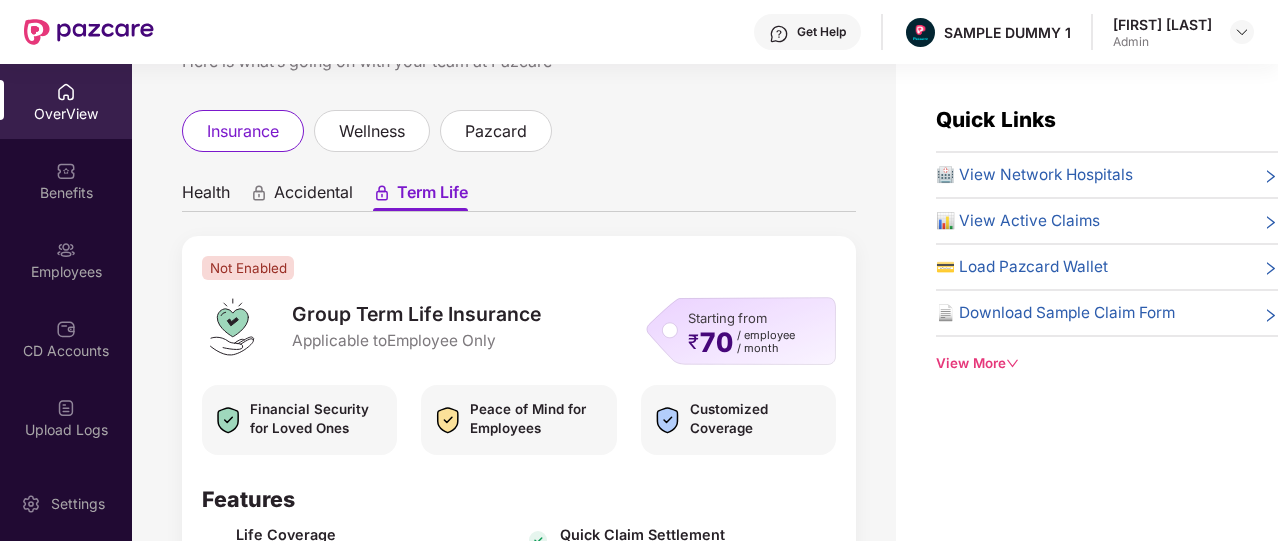 scroll, scrollTop: 82, scrollLeft: 0, axis: vertical 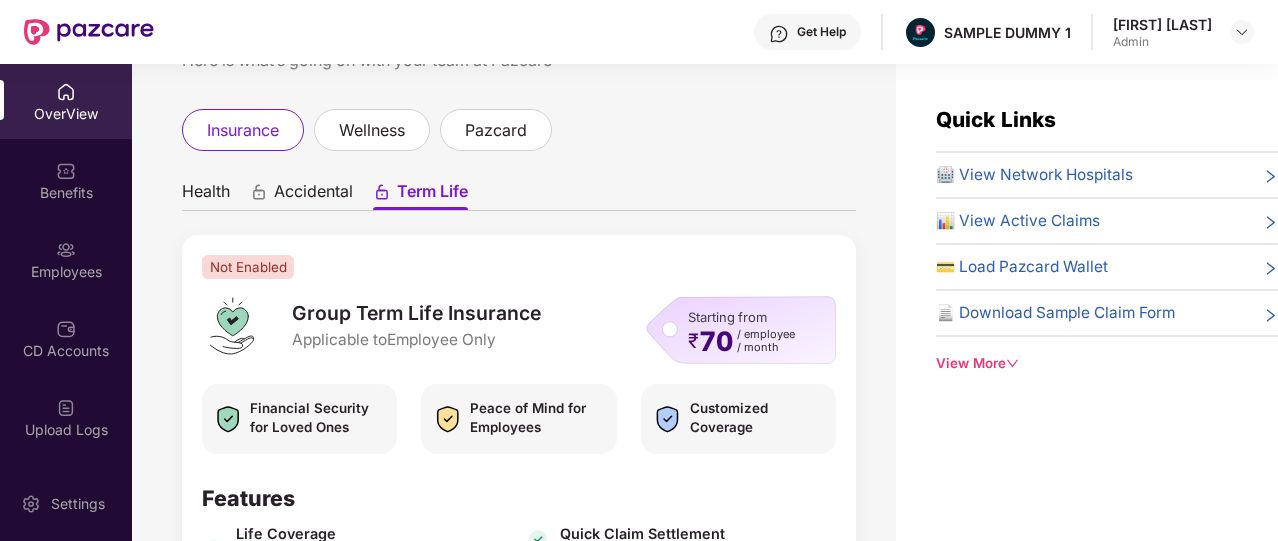 click on "Health" at bounding box center [206, 195] 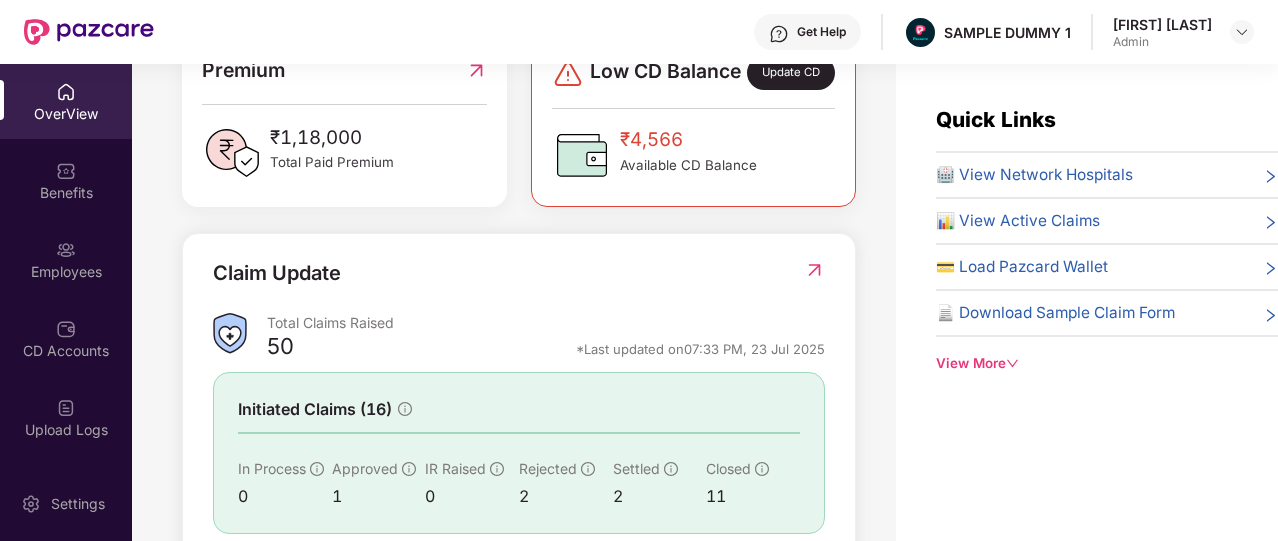 scroll, scrollTop: 505, scrollLeft: 0, axis: vertical 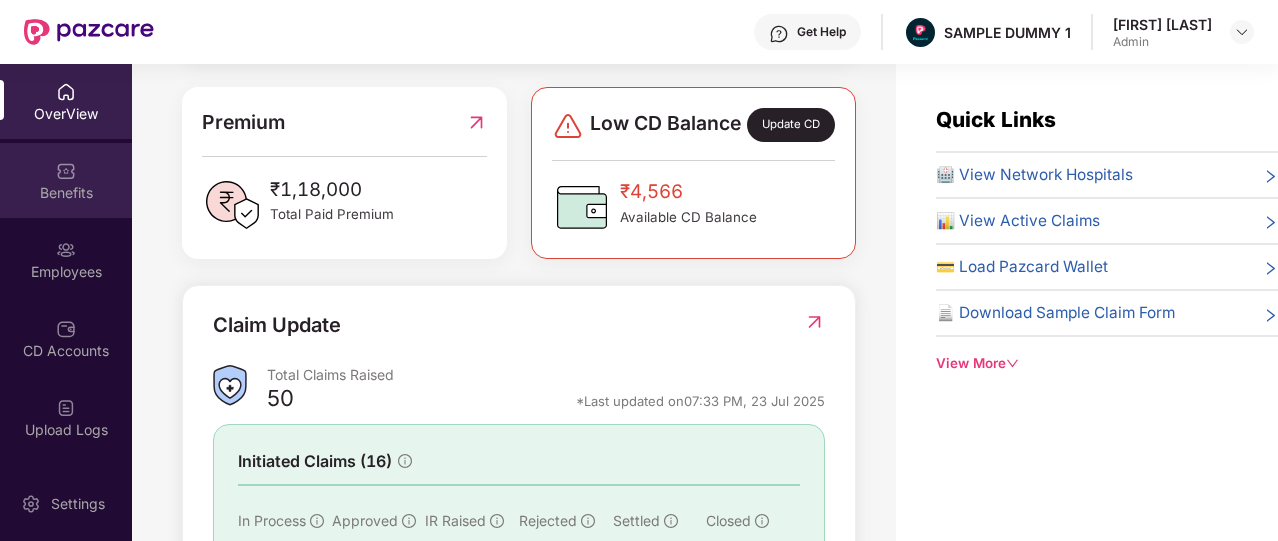 click on "Benefits" at bounding box center (66, 180) 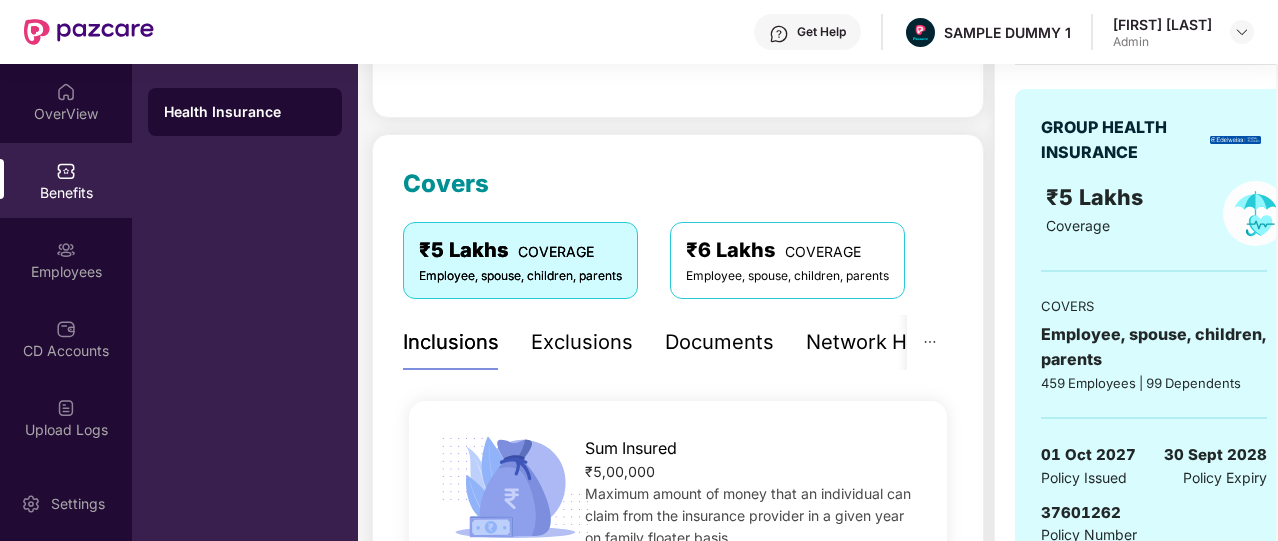 scroll, scrollTop: 191, scrollLeft: 0, axis: vertical 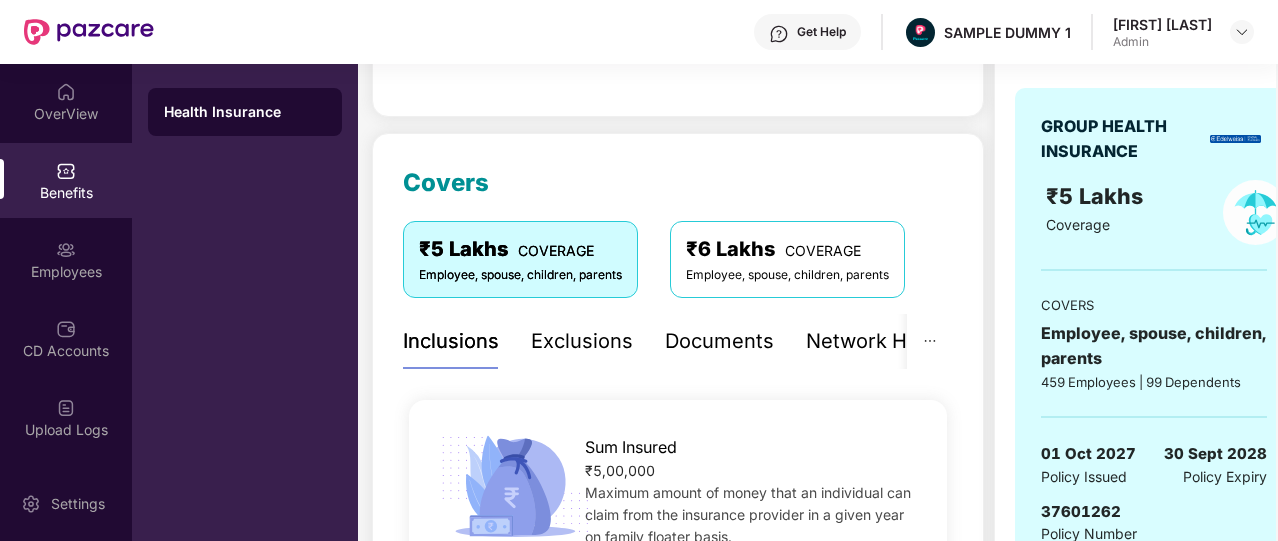 click on "Exclusions" at bounding box center [582, 341] 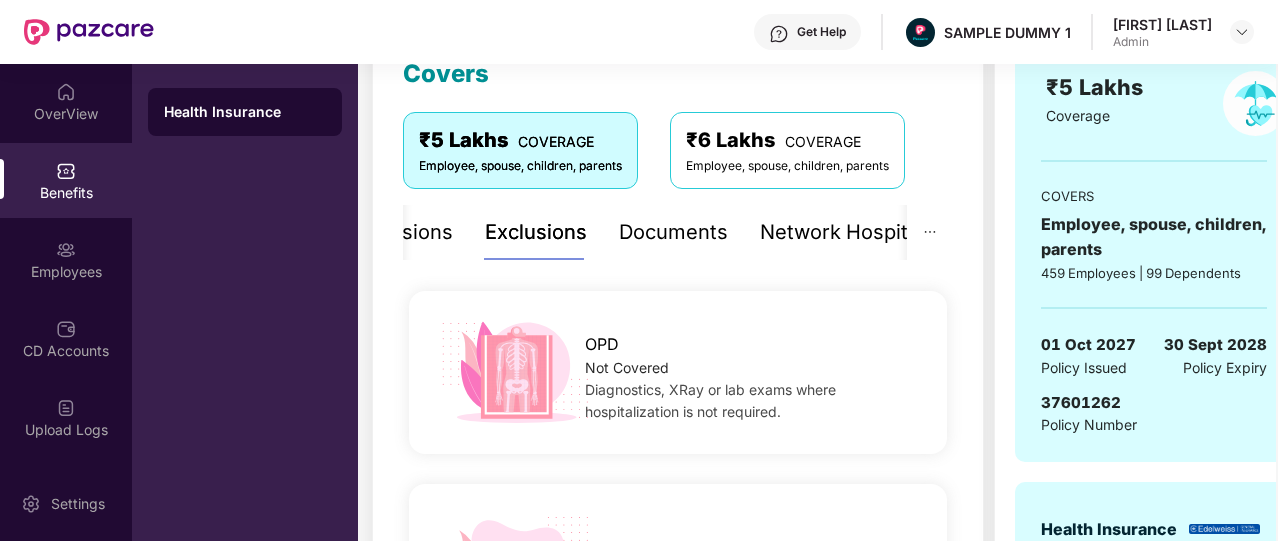 scroll, scrollTop: 288, scrollLeft: 0, axis: vertical 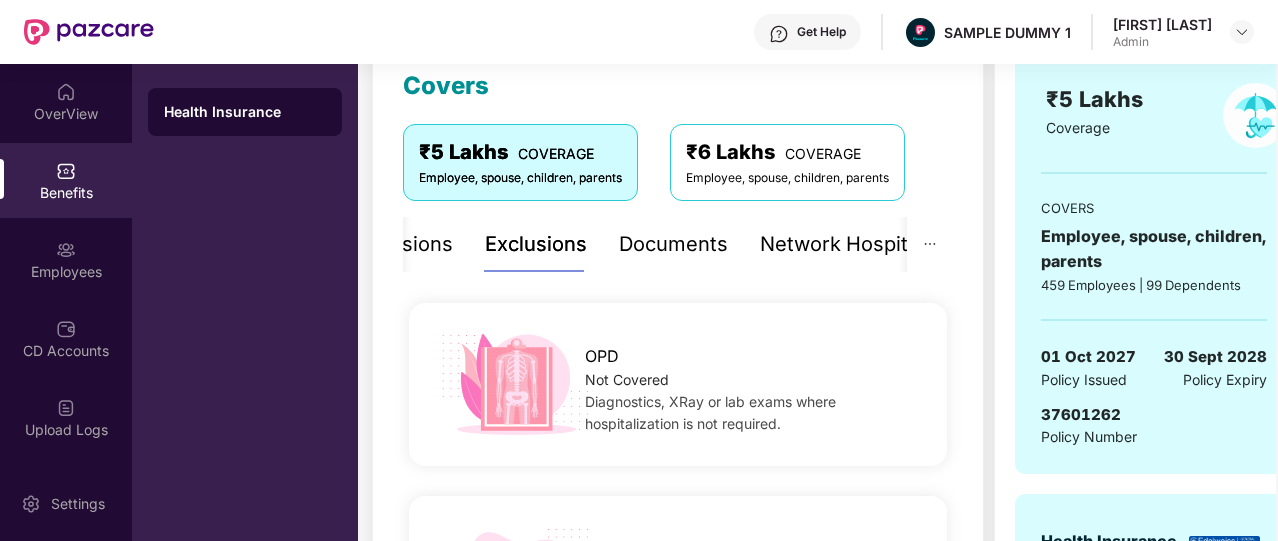 click on "Documents" at bounding box center [673, 244] 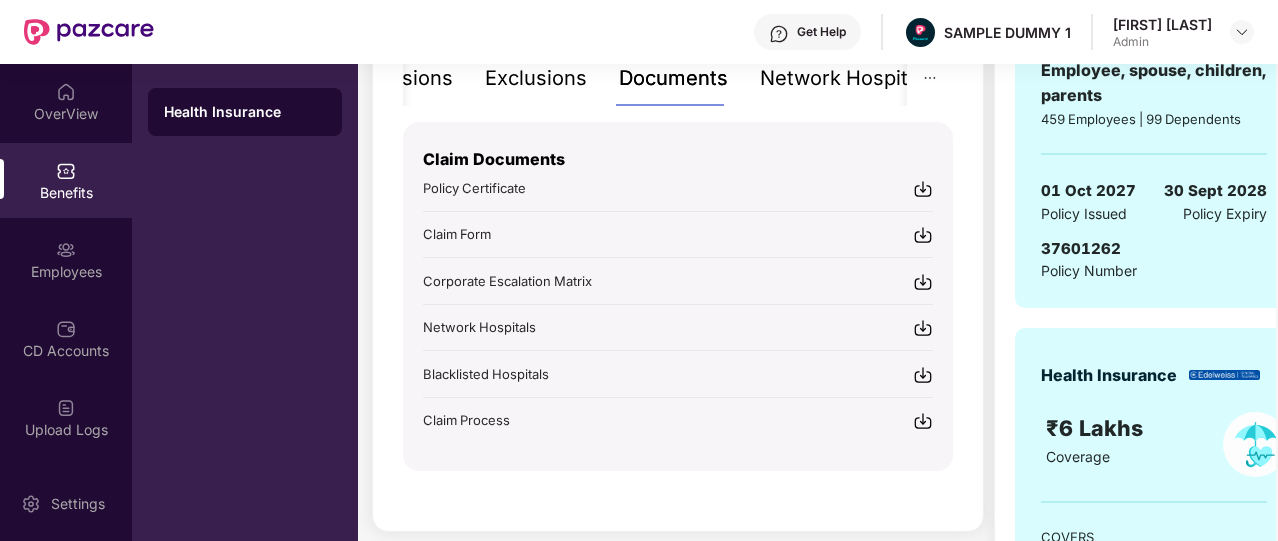 scroll, scrollTop: 444, scrollLeft: 0, axis: vertical 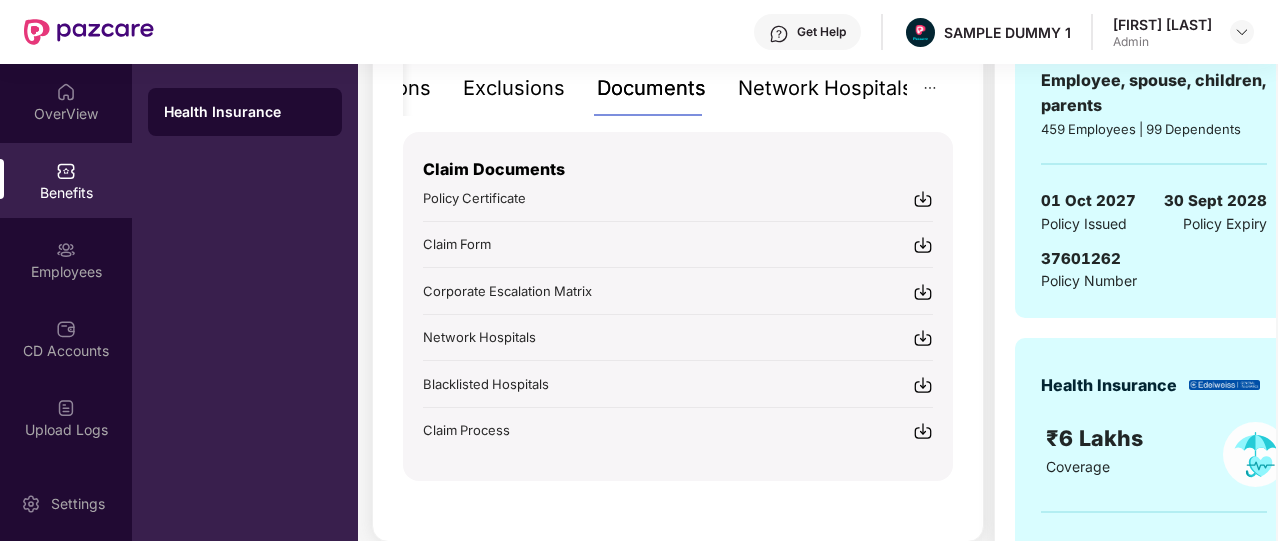click on "Network Hospitals" at bounding box center [825, 88] 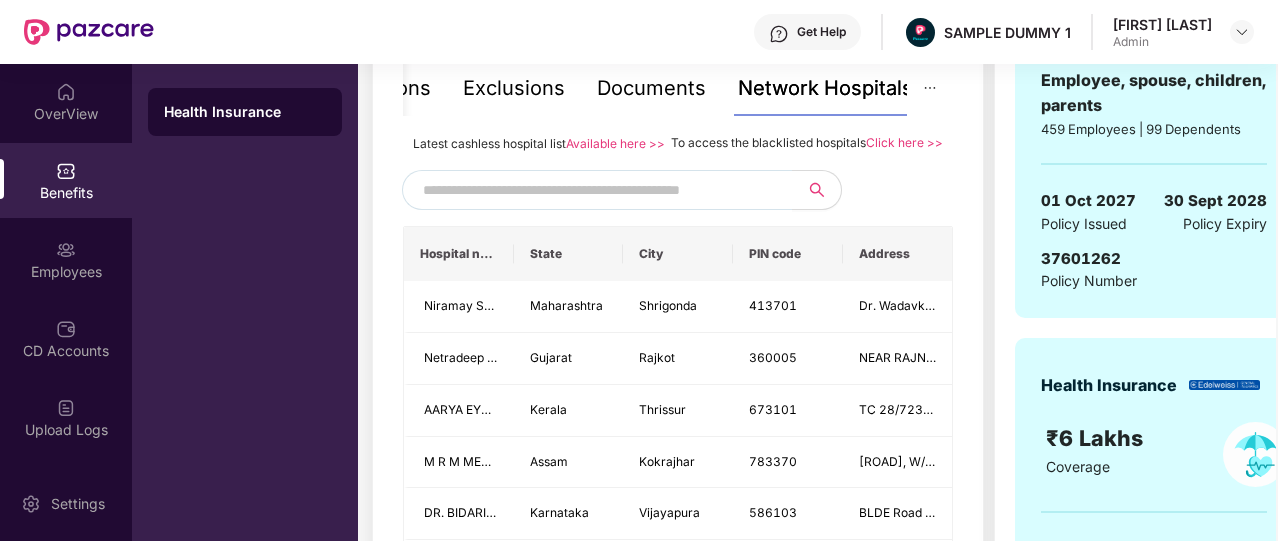 click at bounding box center (594, 190) 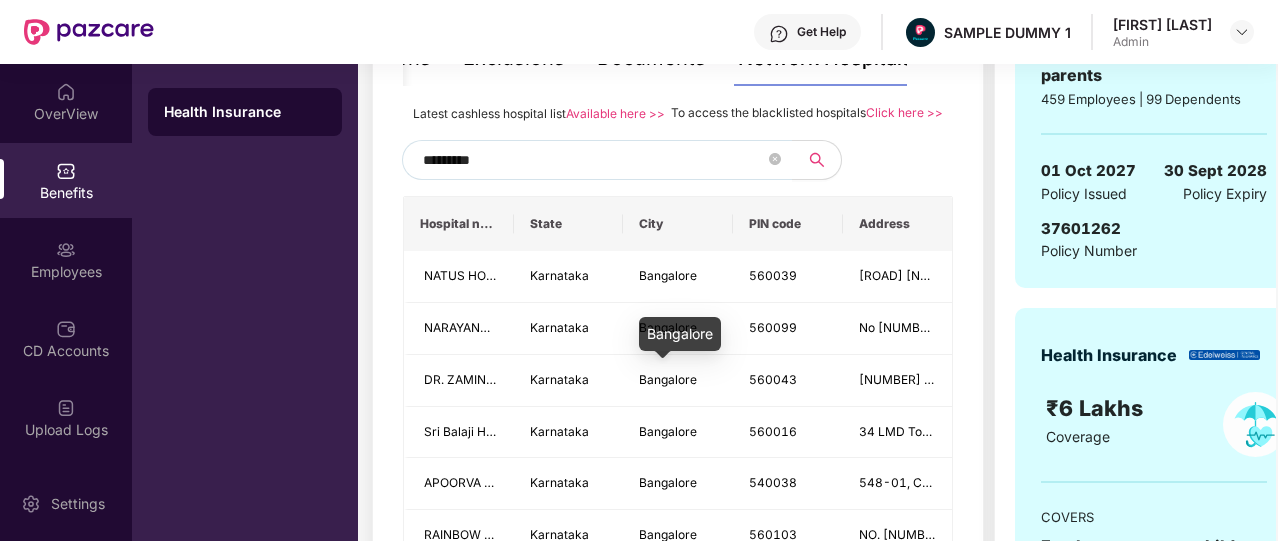 scroll, scrollTop: 396, scrollLeft: 0, axis: vertical 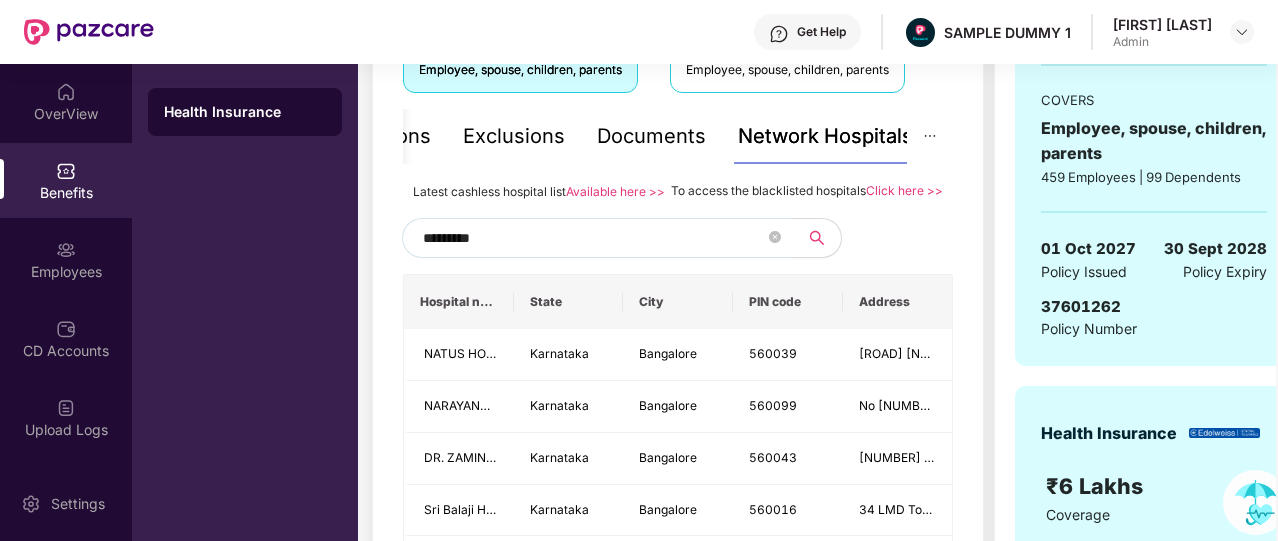 click on "*********" at bounding box center [594, 238] 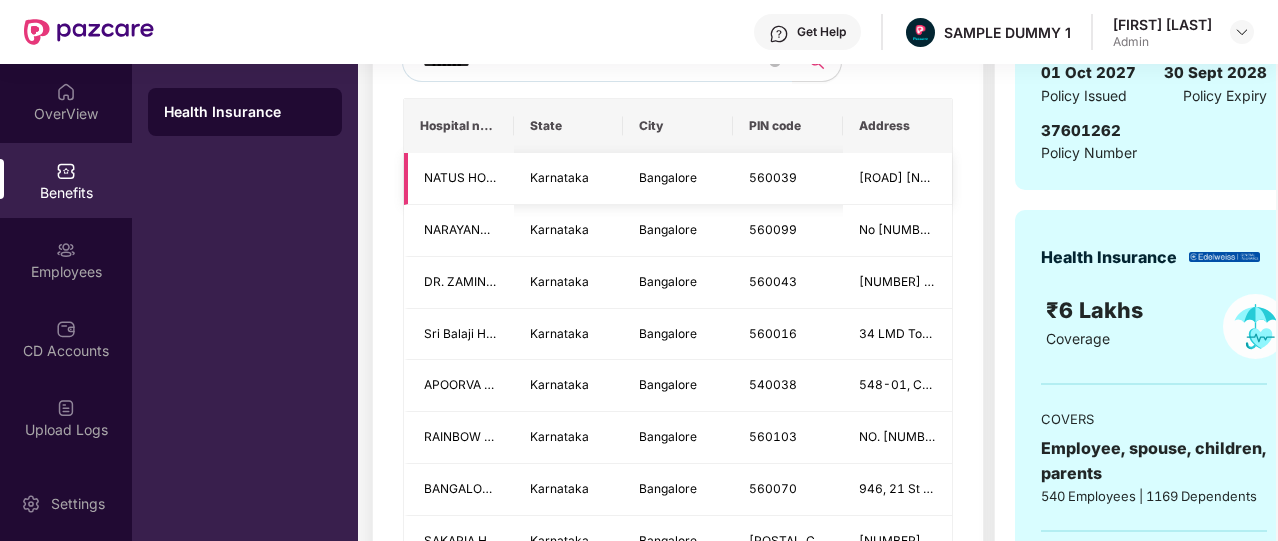 scroll, scrollTop: 508, scrollLeft: 0, axis: vertical 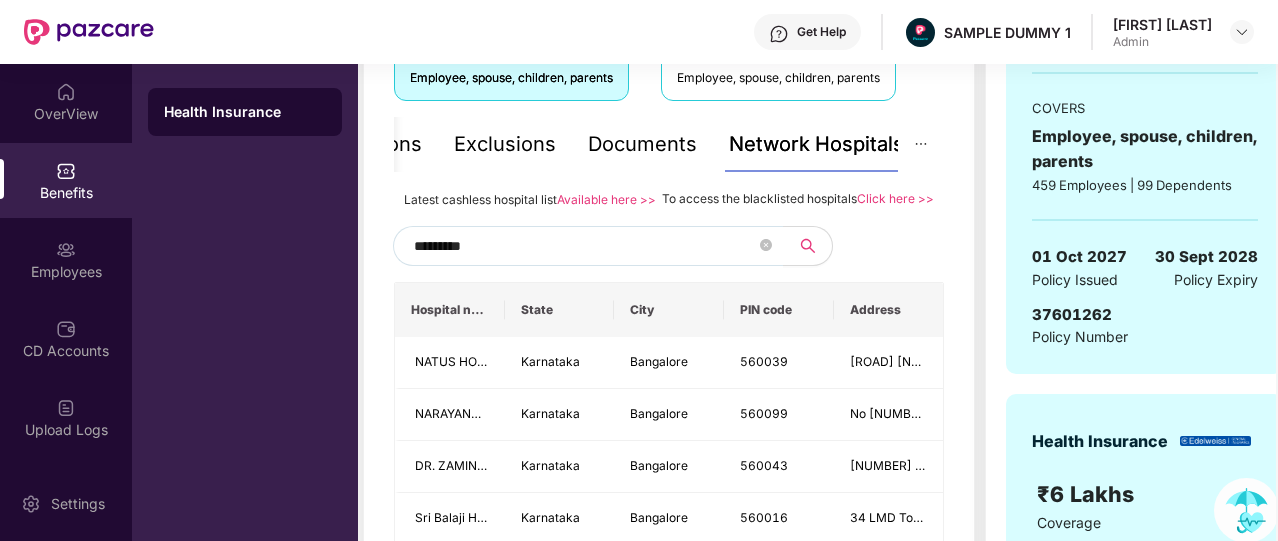 click on "*********" at bounding box center [585, 246] 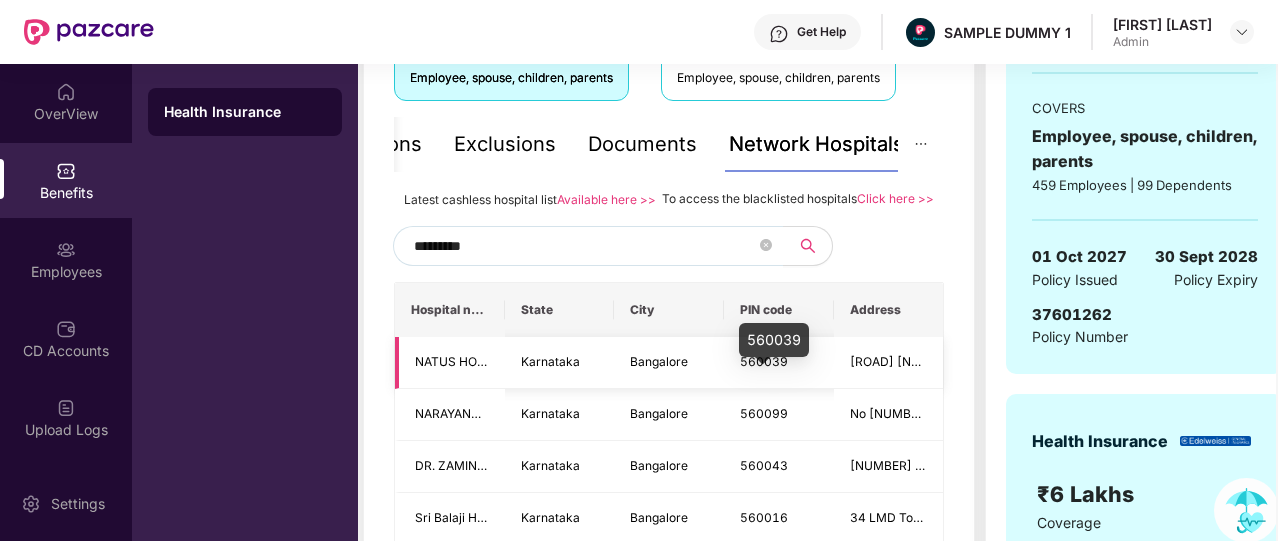 click on "560039" at bounding box center (764, 361) 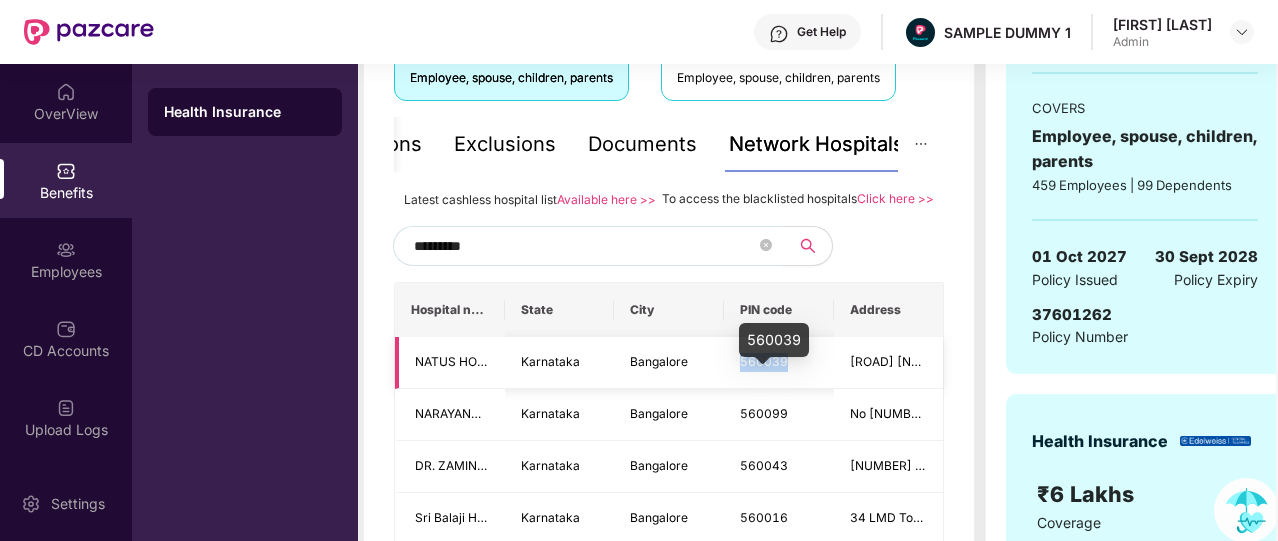 click on "560039" at bounding box center [764, 361] 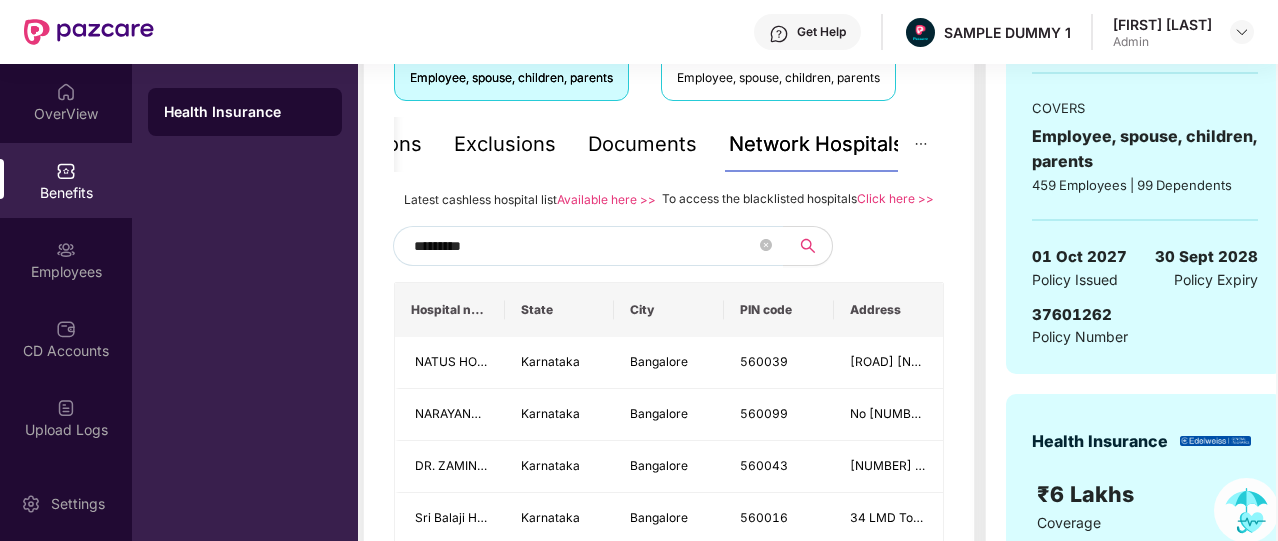 click on "*********" at bounding box center (585, 246) 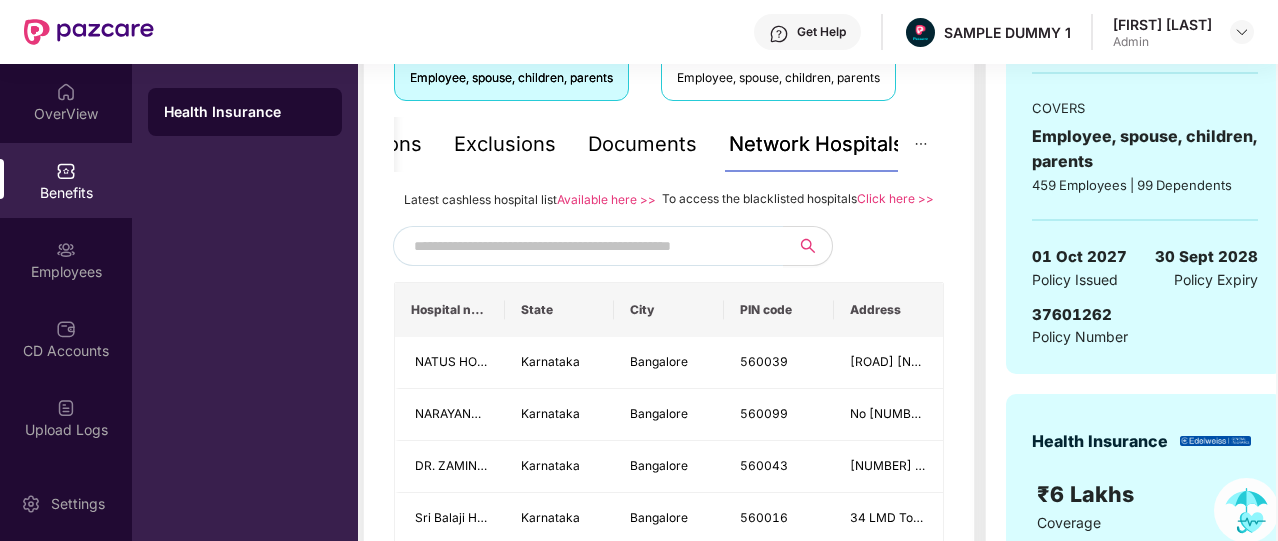 paste on "******" 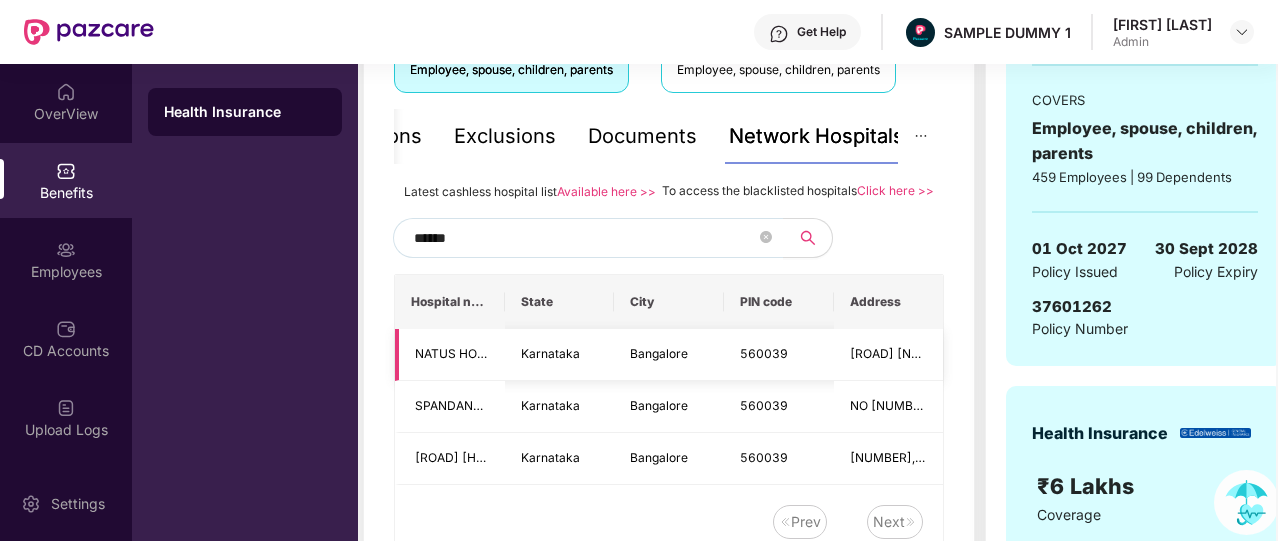 scroll, scrollTop: 378, scrollLeft: 0, axis: vertical 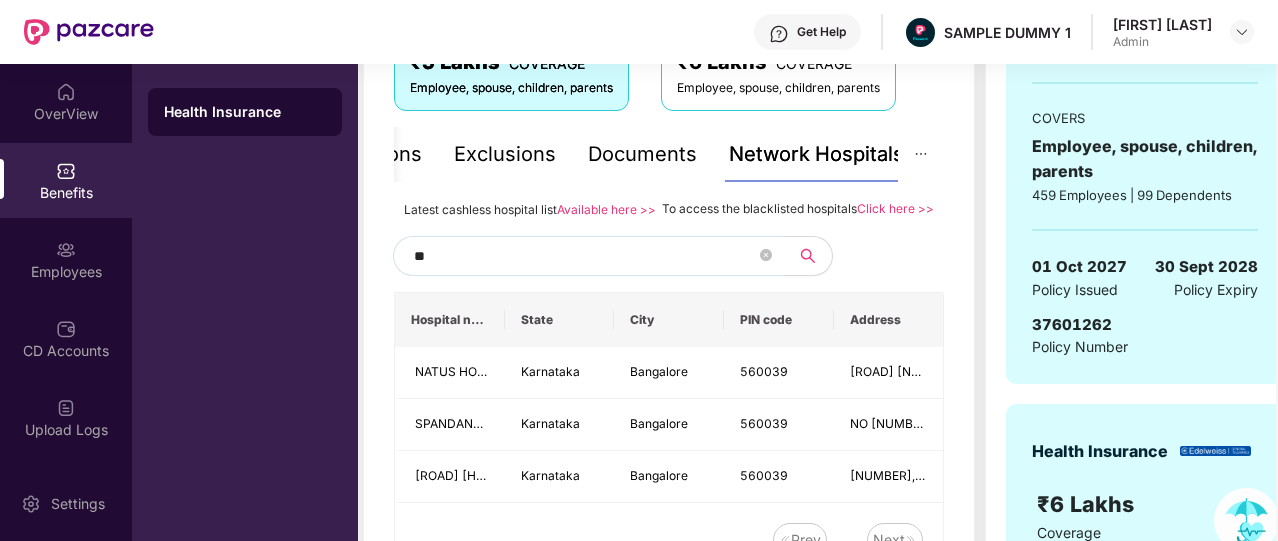 type on "*" 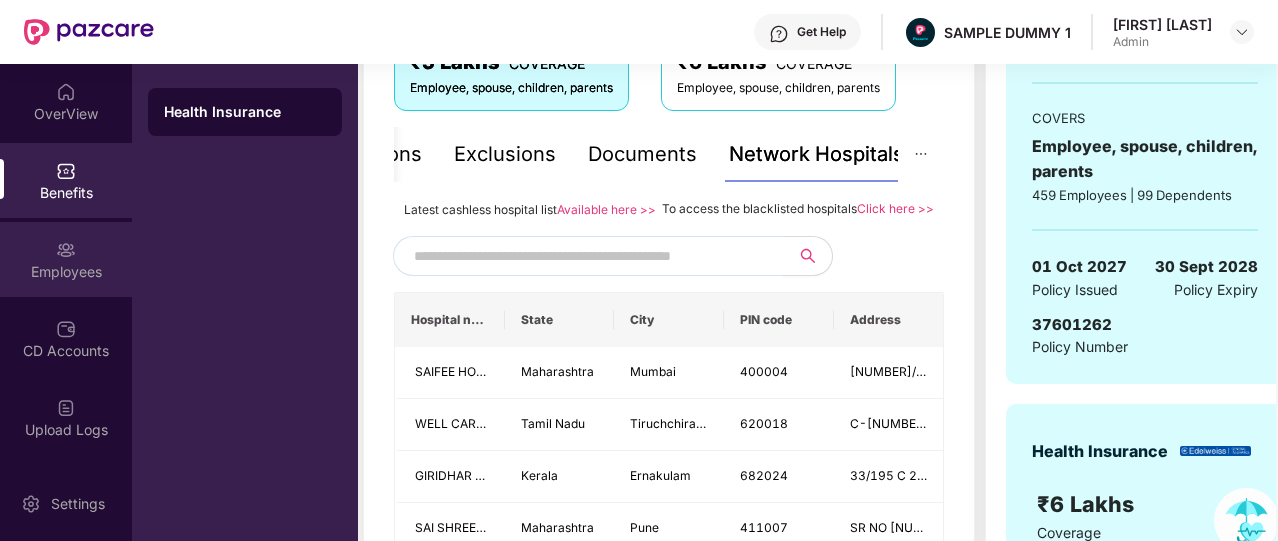 type 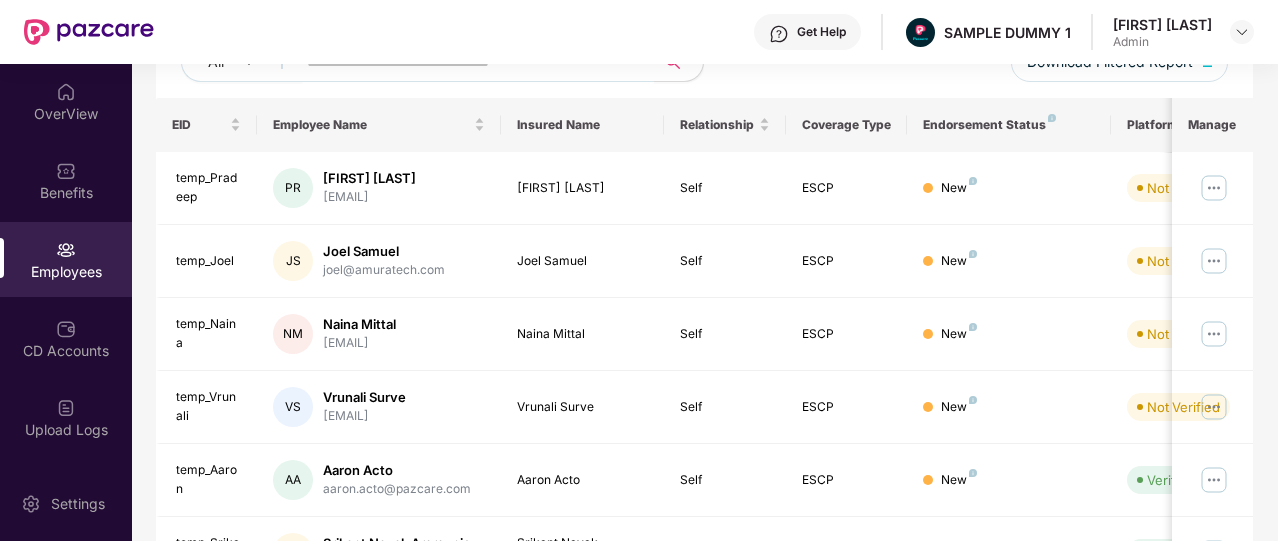 scroll, scrollTop: 276, scrollLeft: 0, axis: vertical 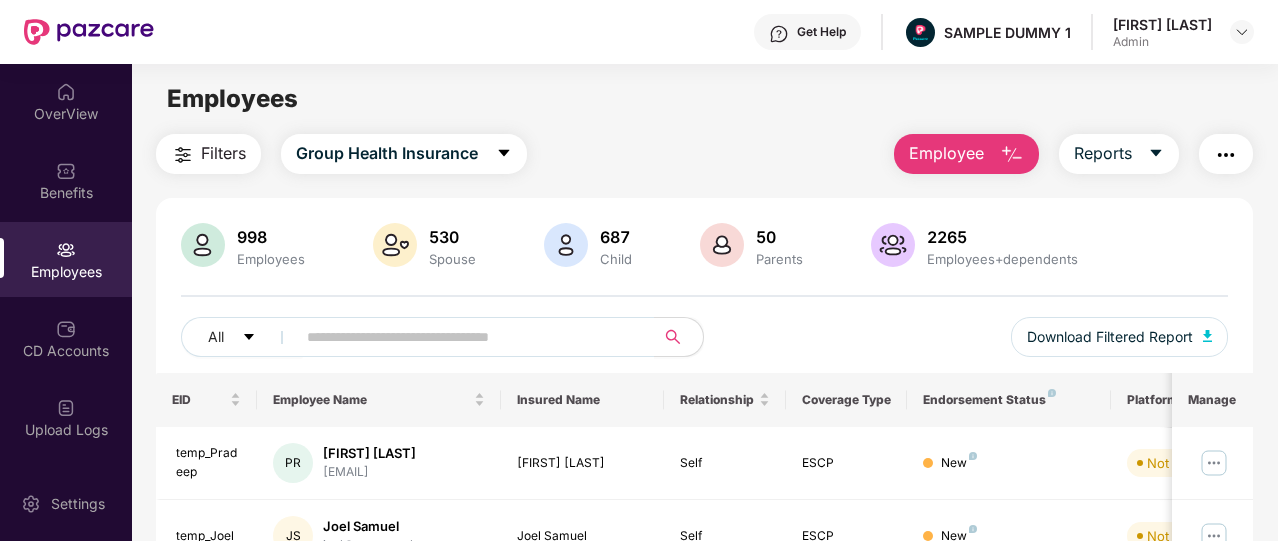 click on "Employee" at bounding box center [966, 154] 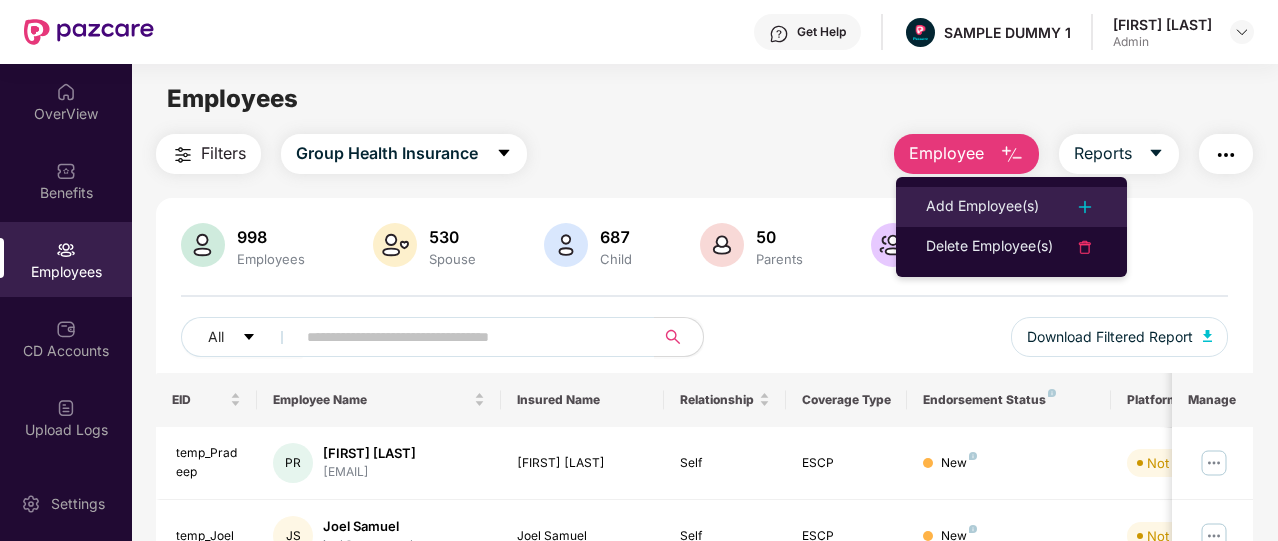 click on "Add Employee(s)" at bounding box center [982, 207] 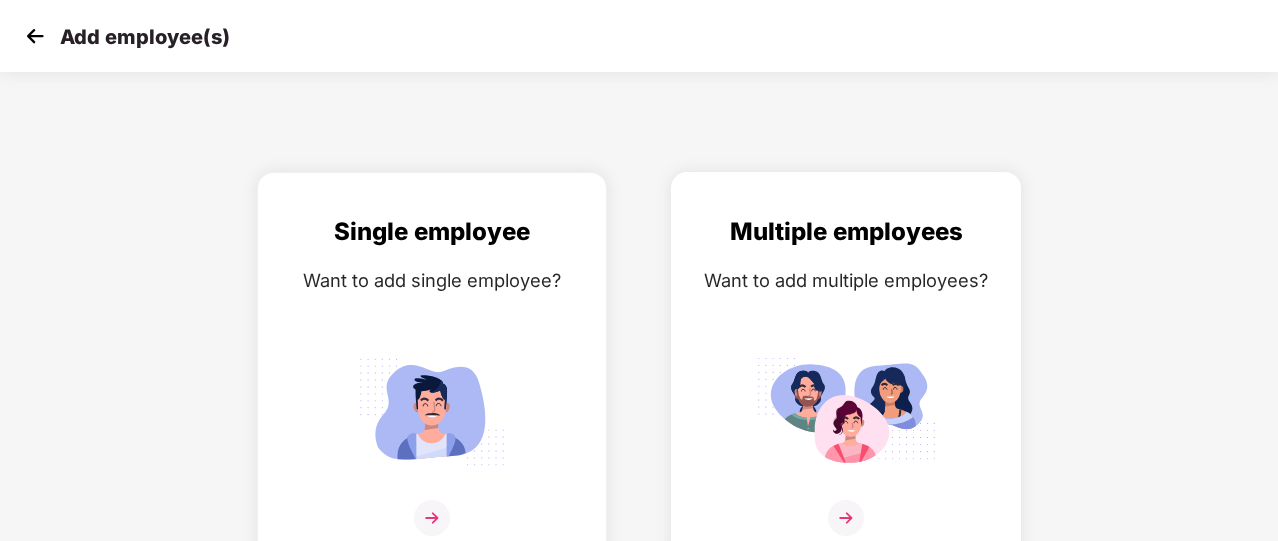 scroll, scrollTop: 24, scrollLeft: 0, axis: vertical 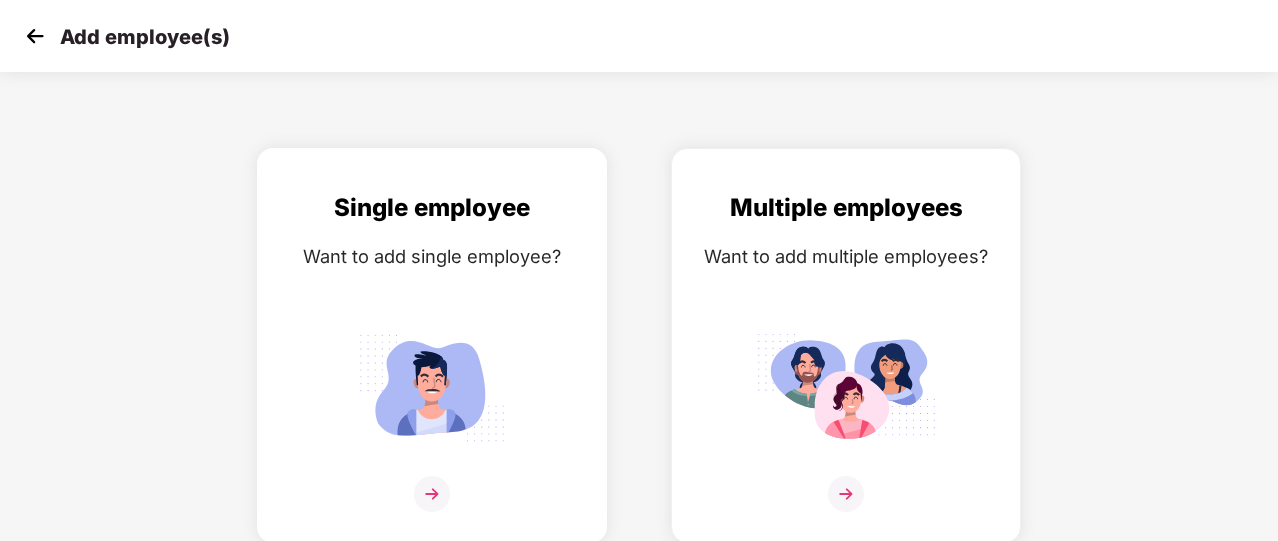 click at bounding box center (432, 494) 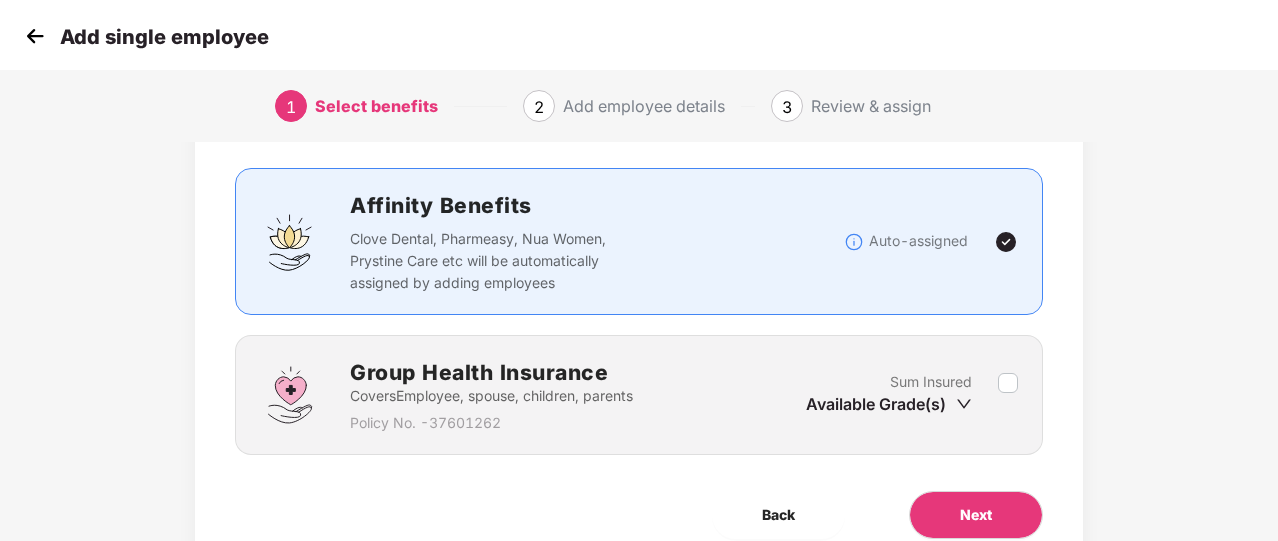 scroll, scrollTop: 196, scrollLeft: 0, axis: vertical 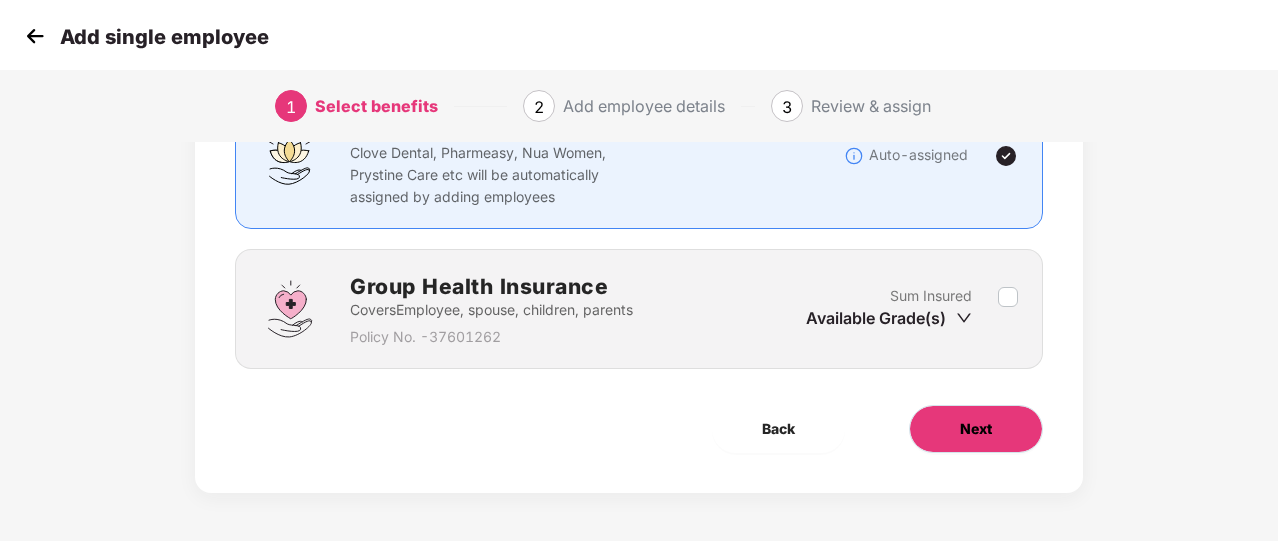click on "Next" at bounding box center (976, 429) 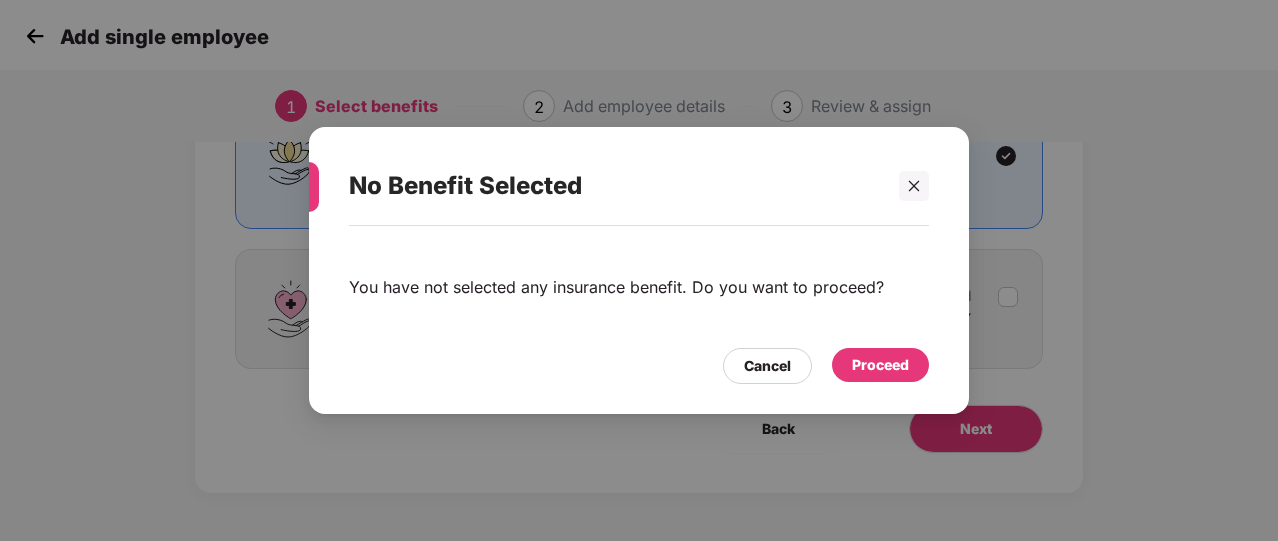 click on "Proceed" at bounding box center (880, 365) 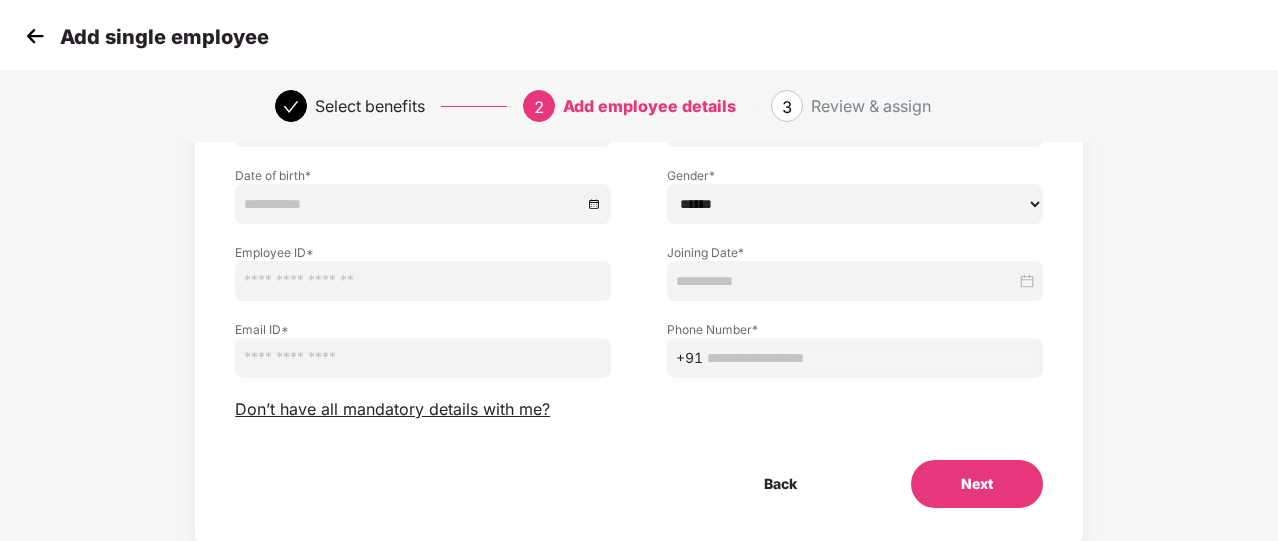 scroll, scrollTop: 204, scrollLeft: 0, axis: vertical 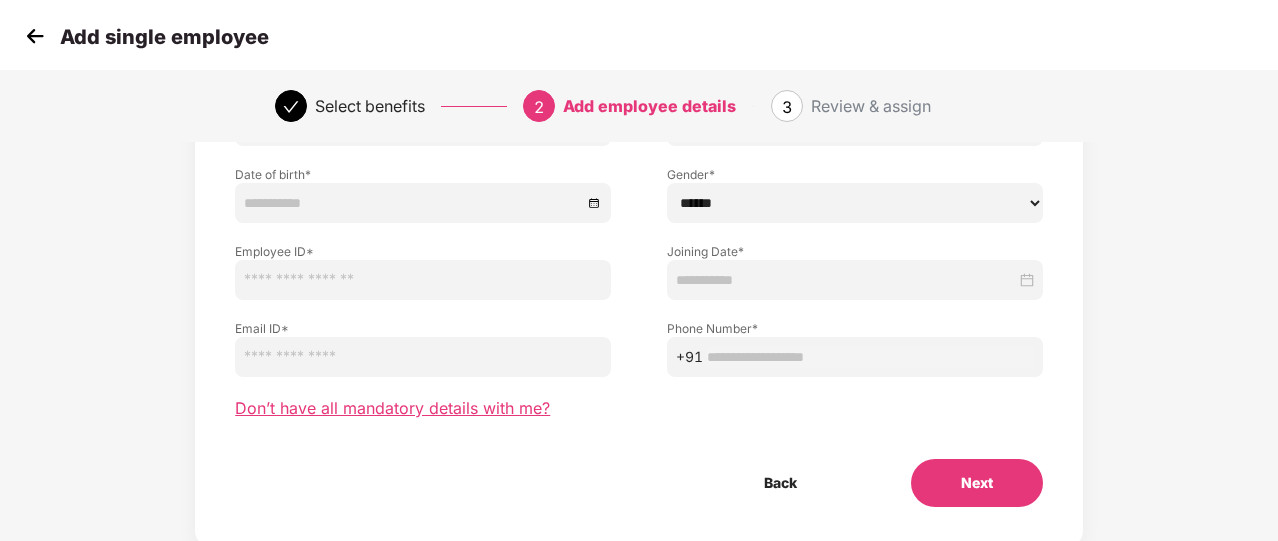 click on "Don’t have all mandatory details with me?" at bounding box center [392, 408] 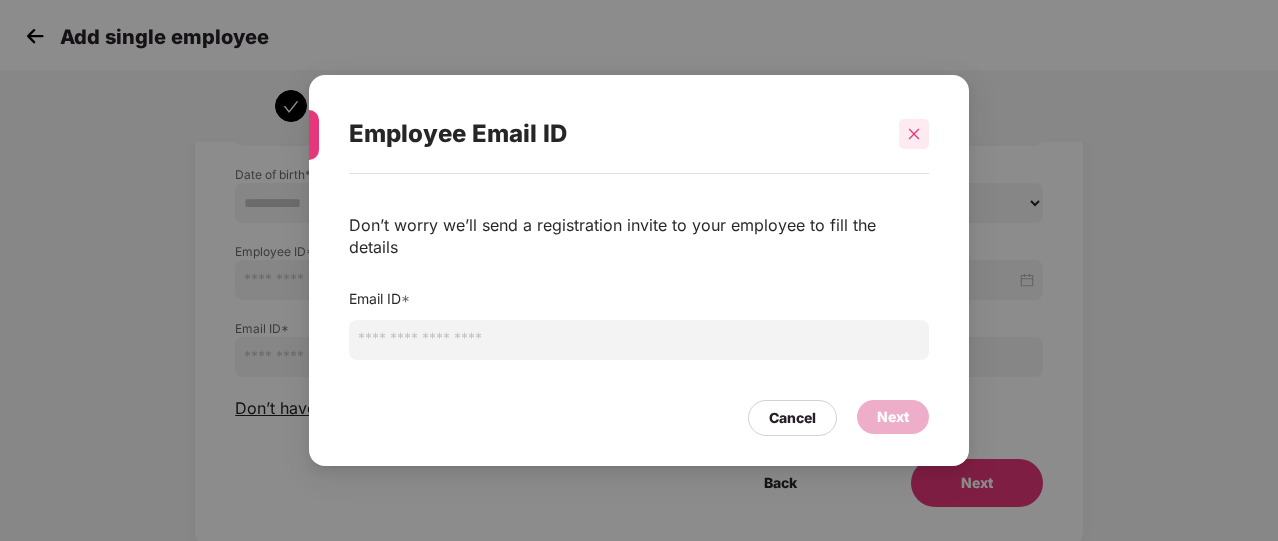 click at bounding box center (914, 134) 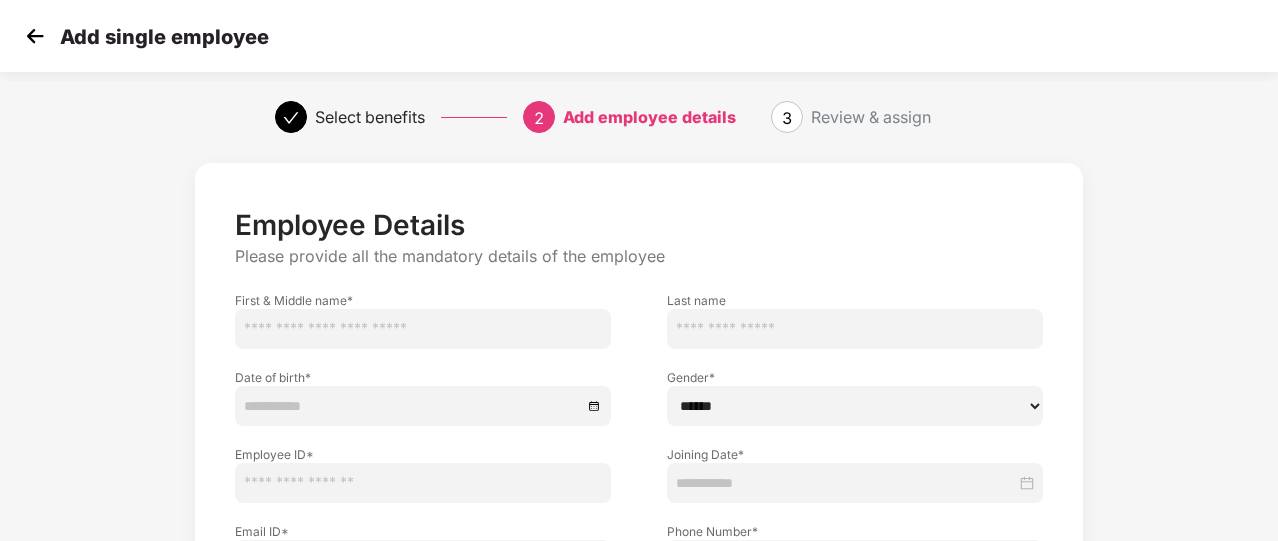 scroll, scrollTop: 0, scrollLeft: 0, axis: both 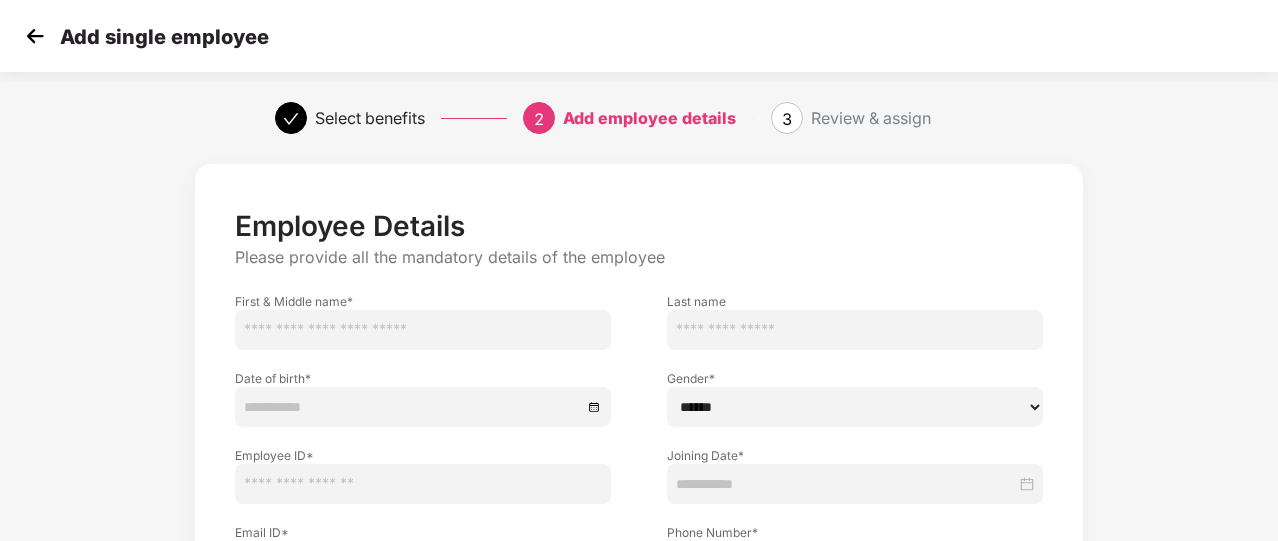 click at bounding box center [35, 36] 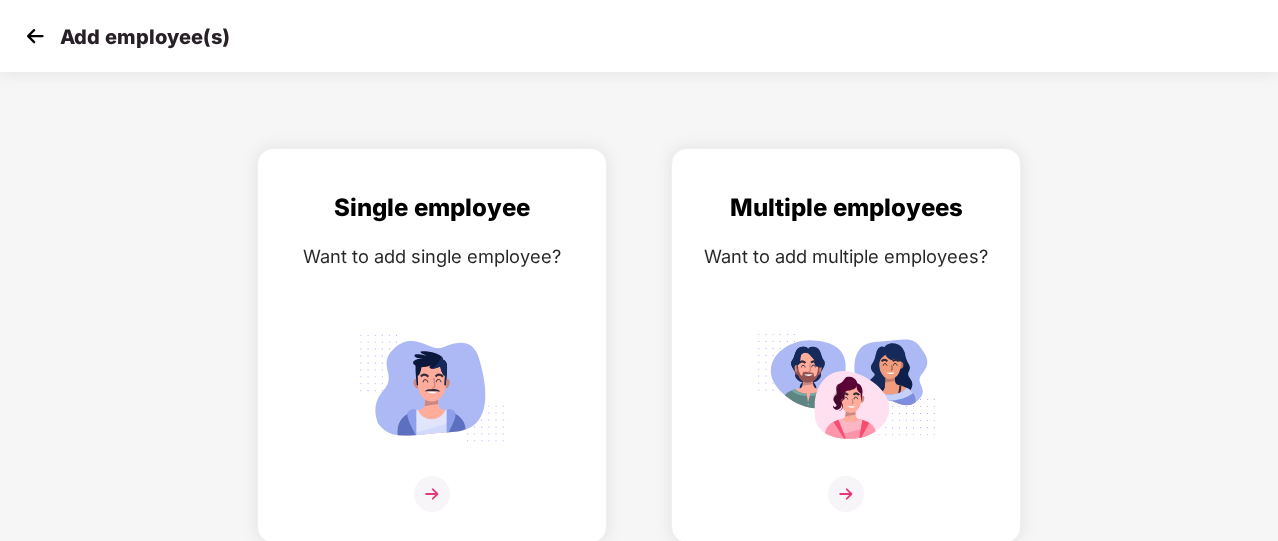 click at bounding box center (35, 36) 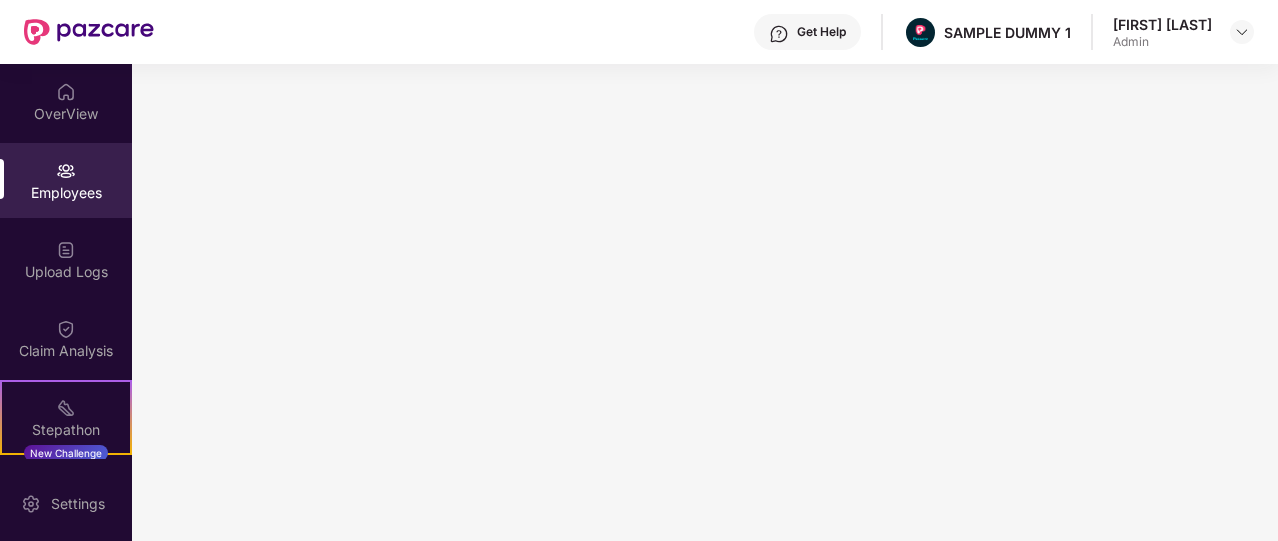 scroll, scrollTop: 0, scrollLeft: 0, axis: both 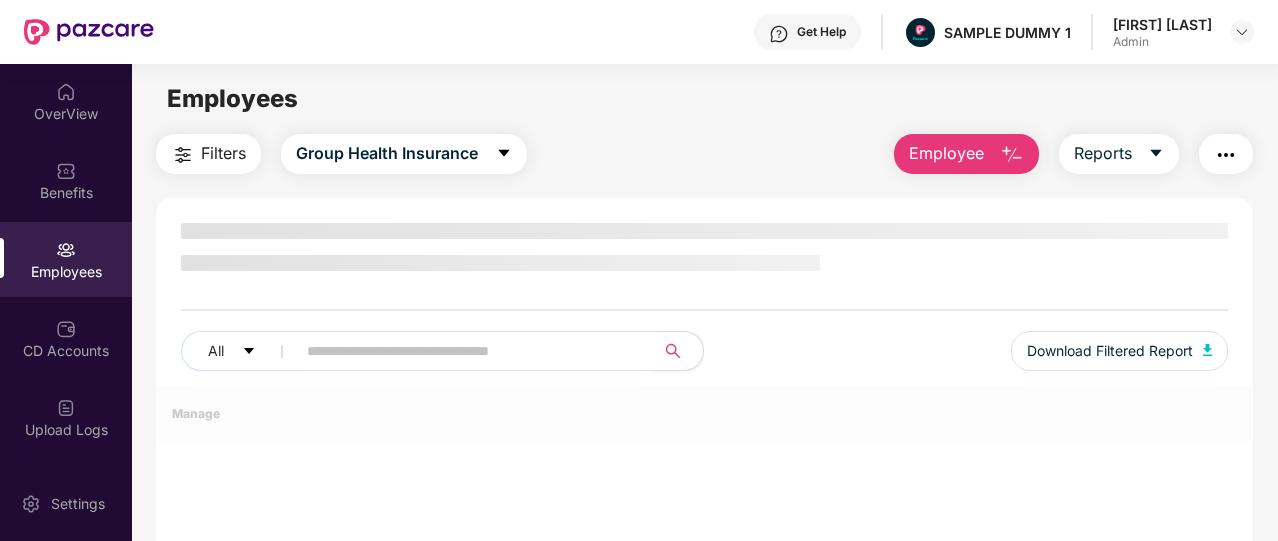 click on "Employee" at bounding box center (946, 153) 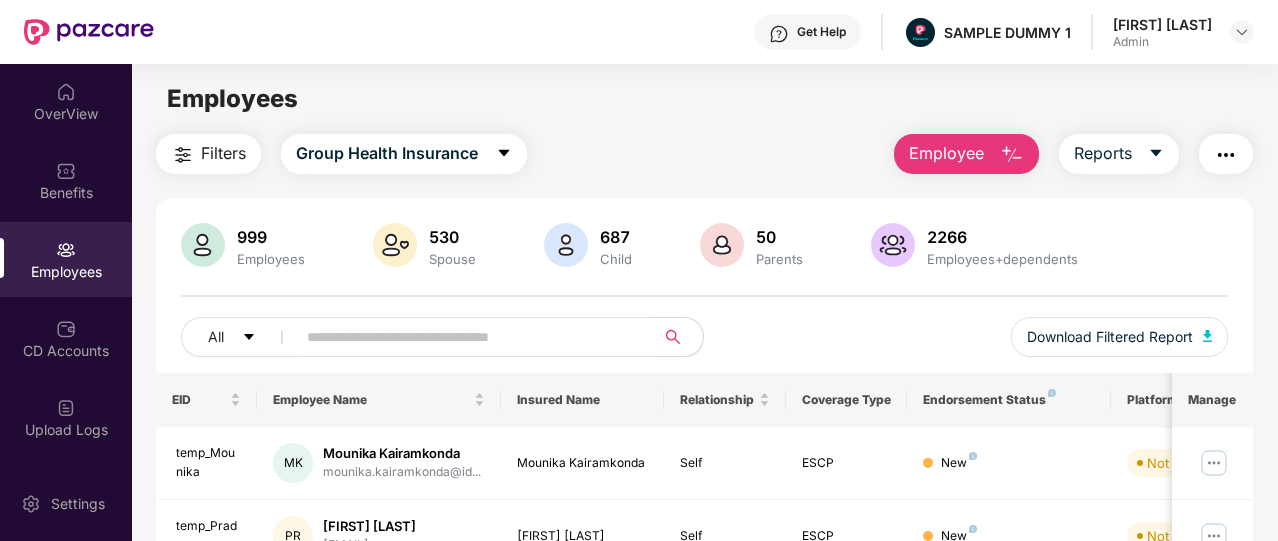 click on "Filters Group Health Insurance Employee  Reports" at bounding box center [704, 154] 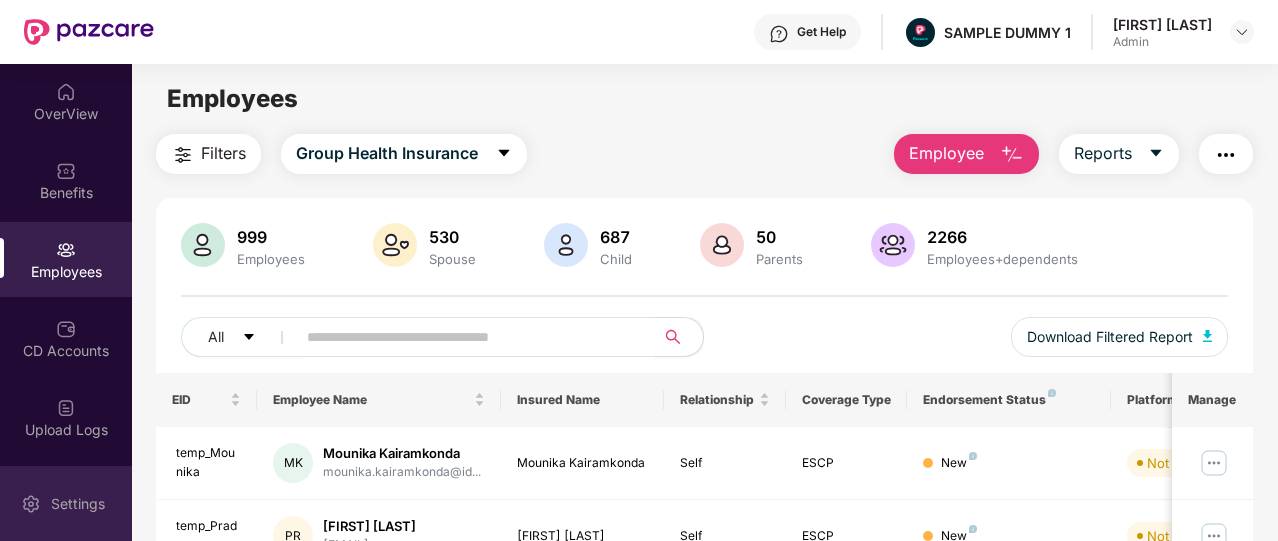 click on "Settings" at bounding box center (78, 504) 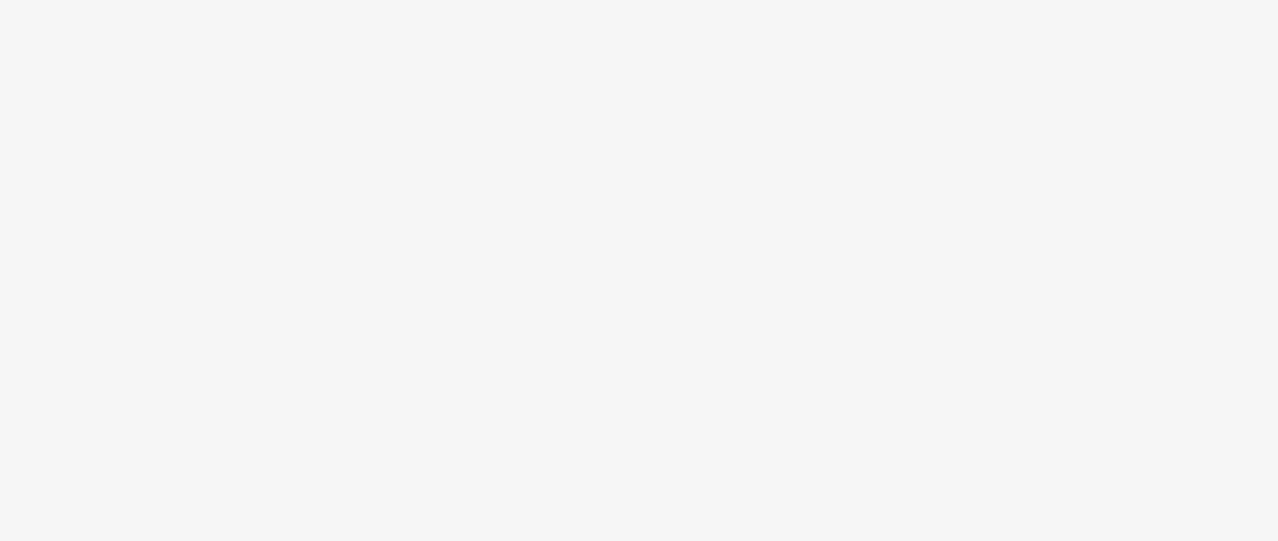 scroll, scrollTop: 0, scrollLeft: 0, axis: both 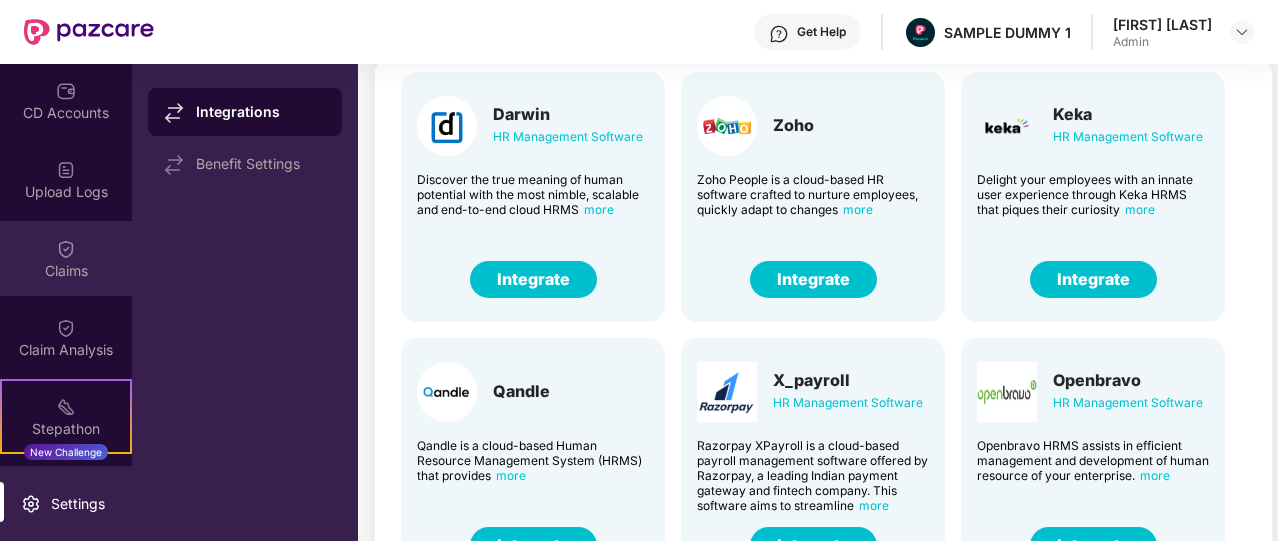 click on "Claims" at bounding box center (66, 271) 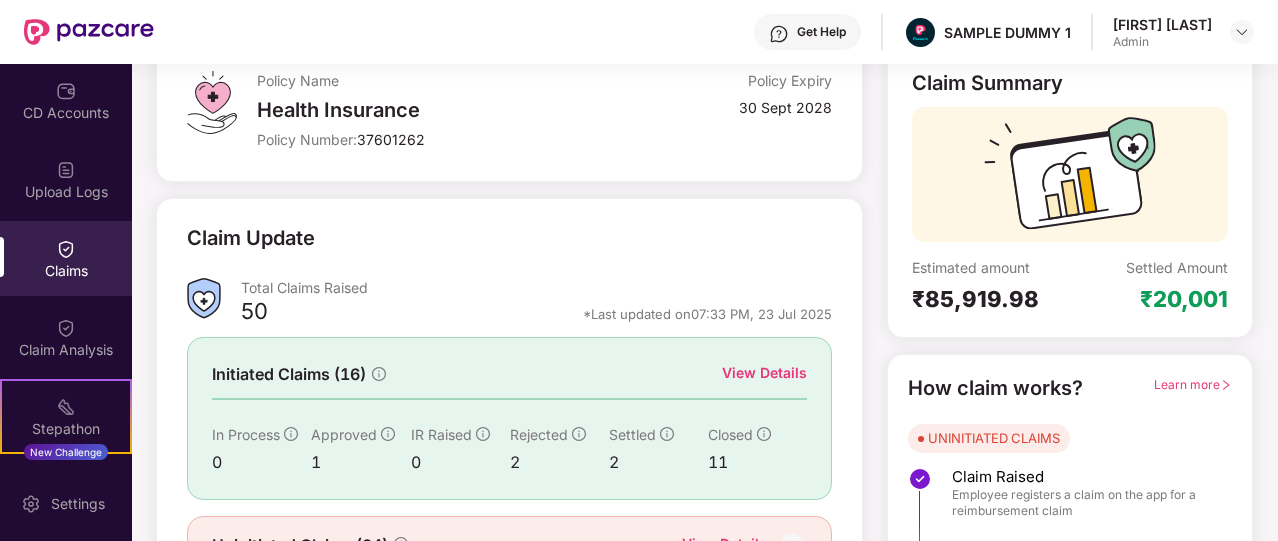 scroll, scrollTop: 142, scrollLeft: 0, axis: vertical 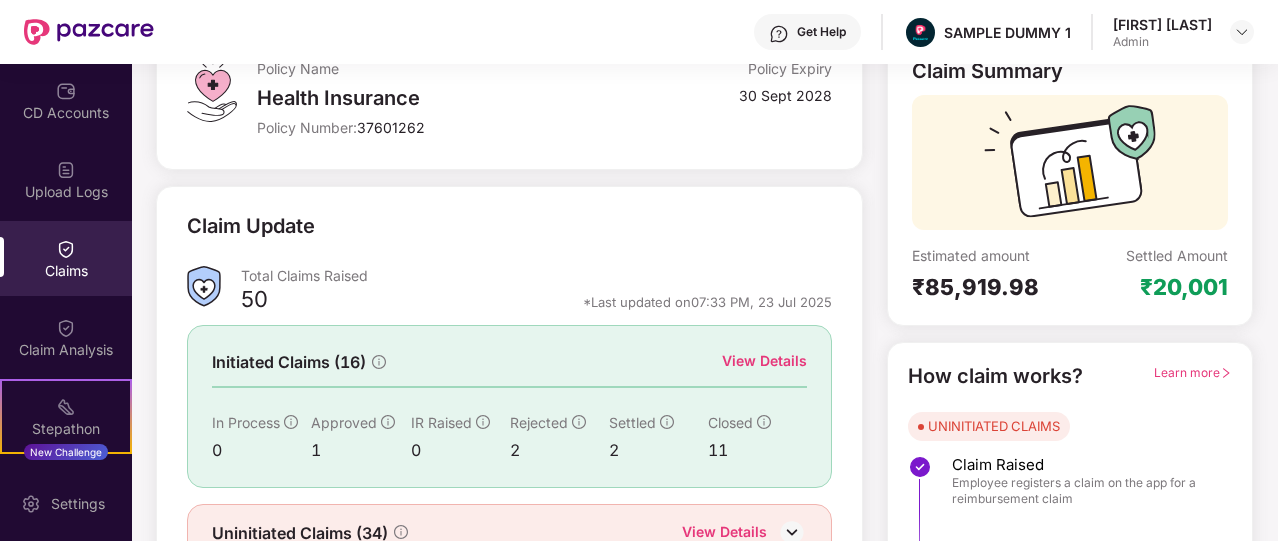 click on "View Details" at bounding box center [764, 361] 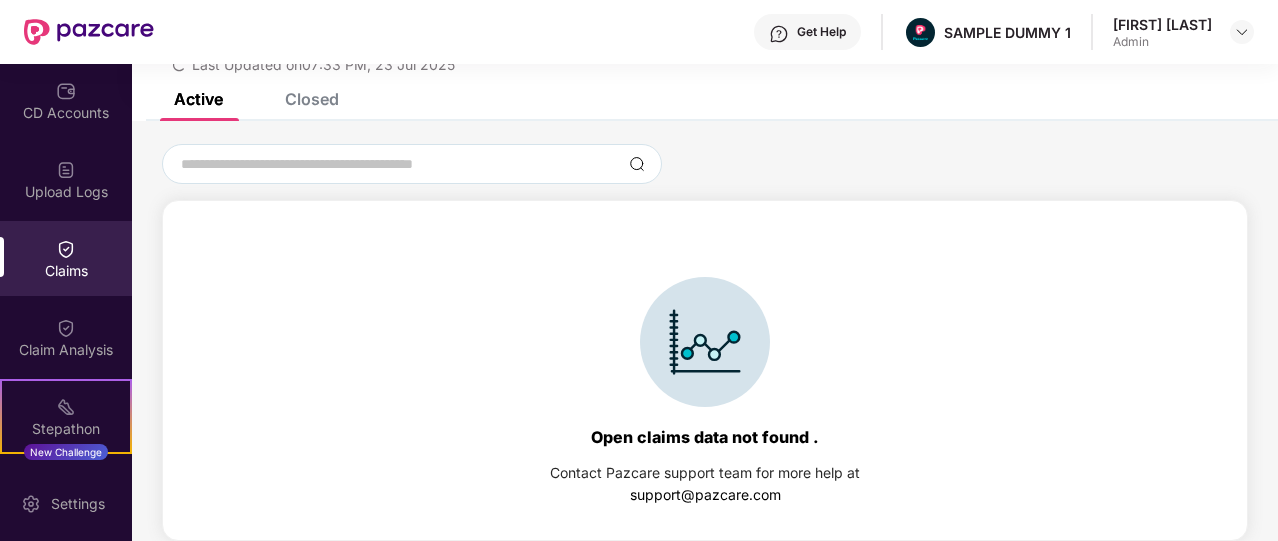 scroll, scrollTop: 86, scrollLeft: 0, axis: vertical 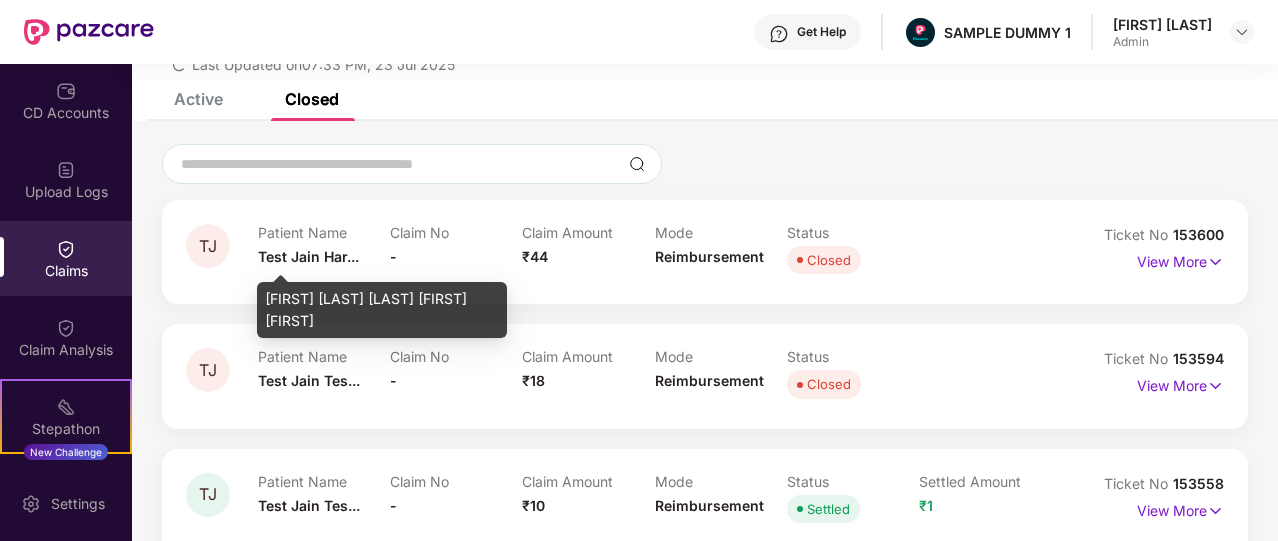 click on "Test Jain Har..." at bounding box center [308, 256] 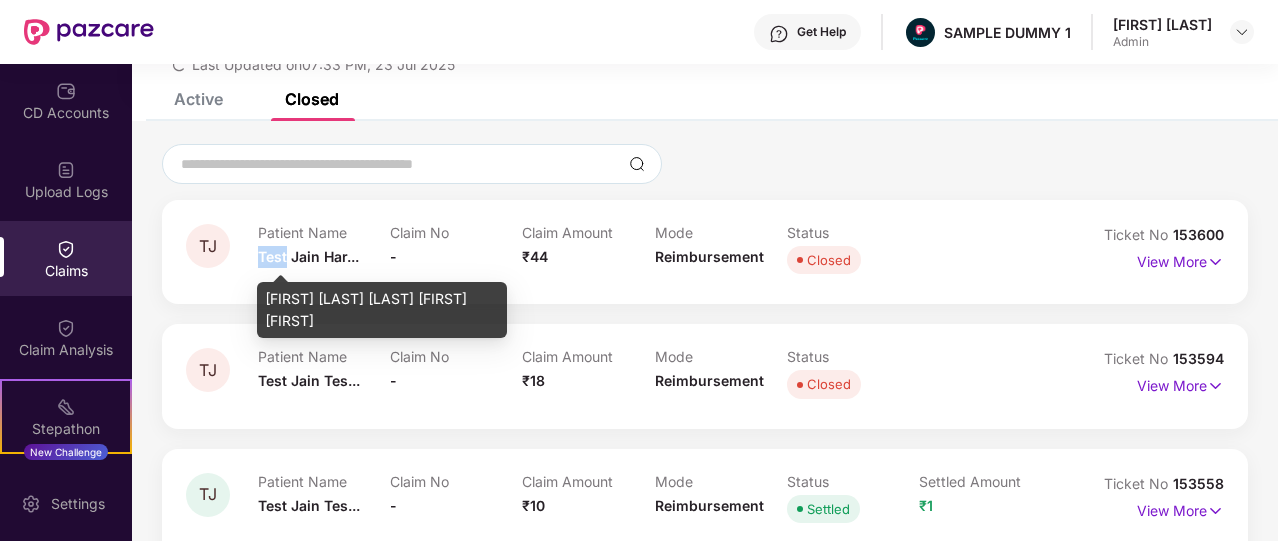 click on "Test Jain Har..." at bounding box center (308, 256) 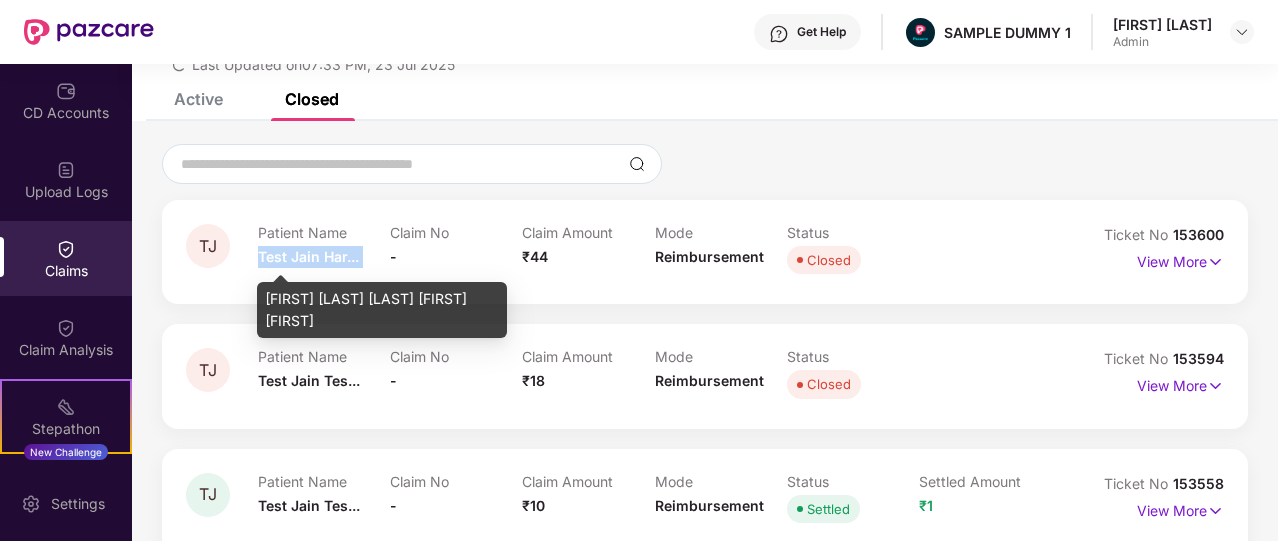 click on "Test Jain Har..." at bounding box center [308, 256] 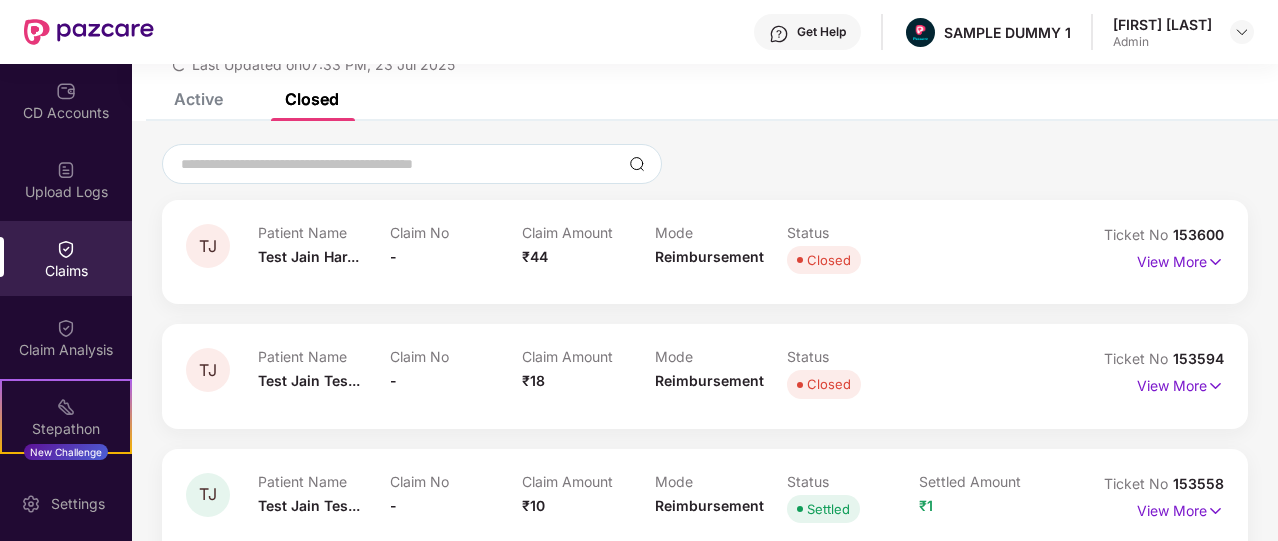 click on "₹44" at bounding box center (535, 256) 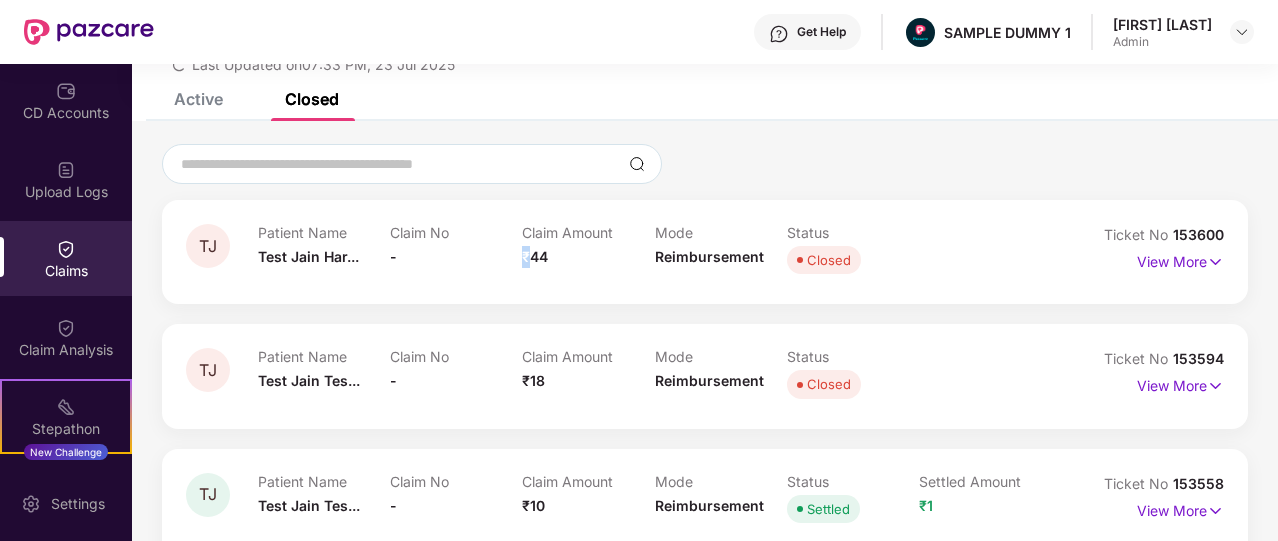 click on "₹44" at bounding box center (535, 256) 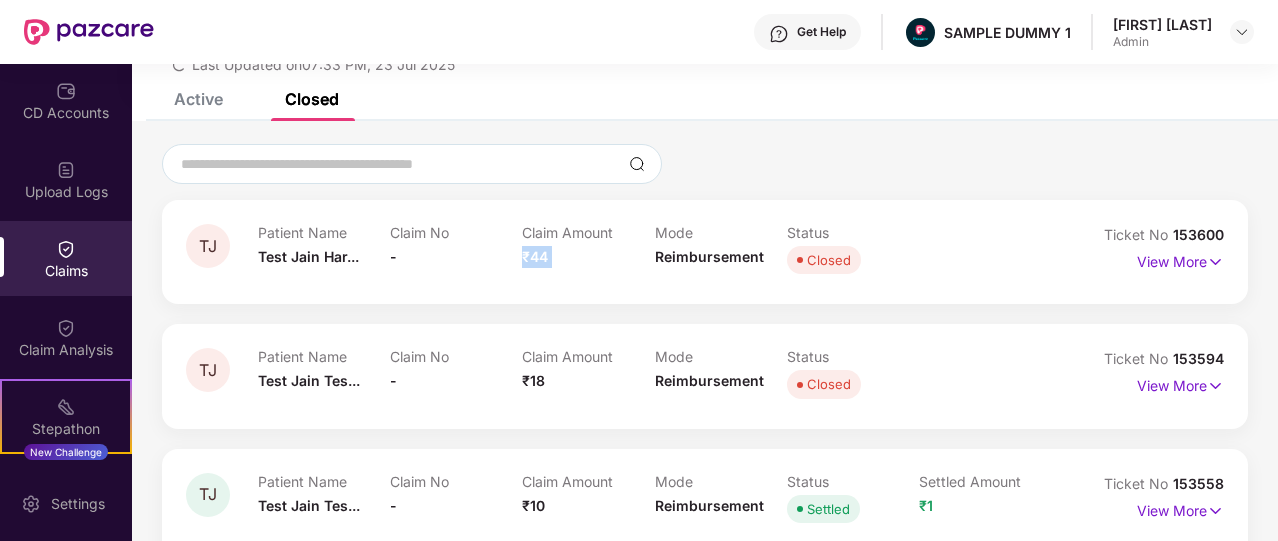 click on "₹44" at bounding box center [535, 256] 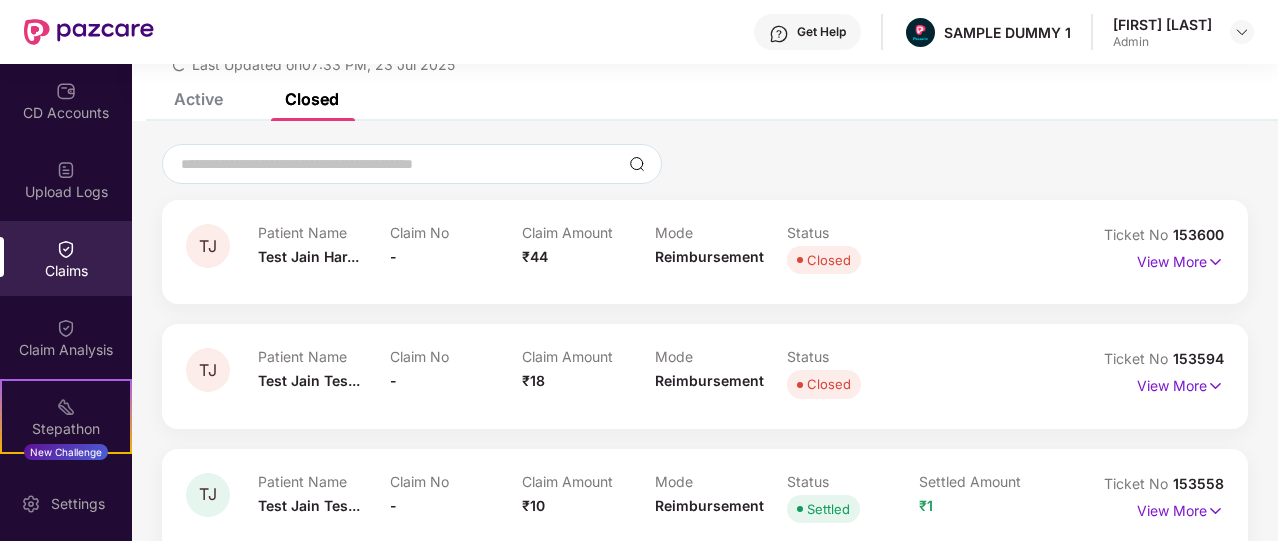 click on "Reimbursement" at bounding box center (709, 256) 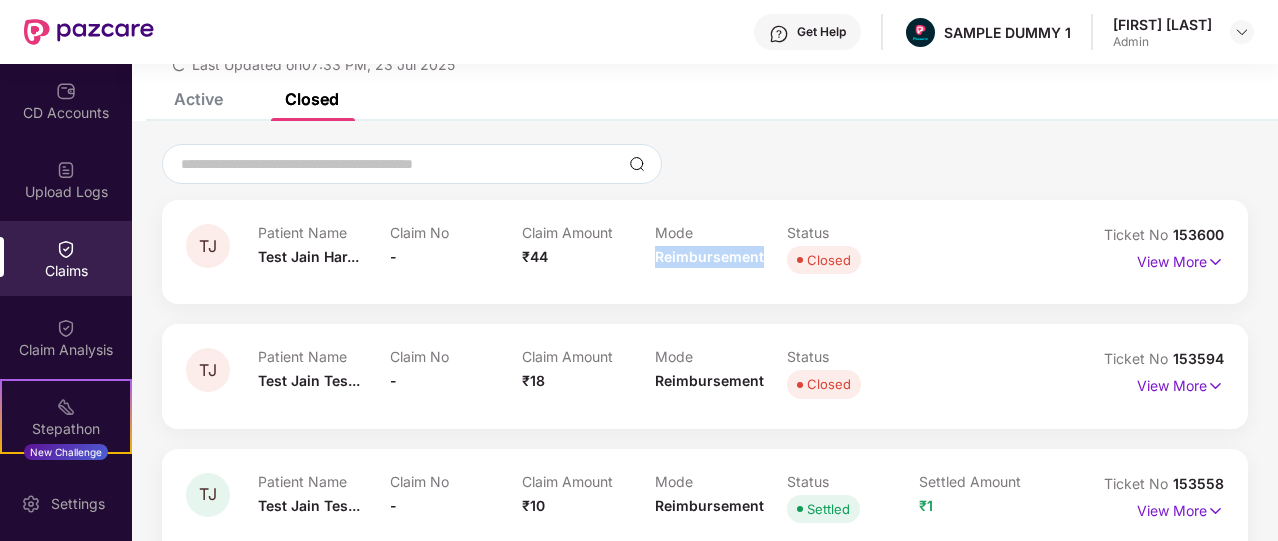 click on "Reimbursement" at bounding box center [709, 256] 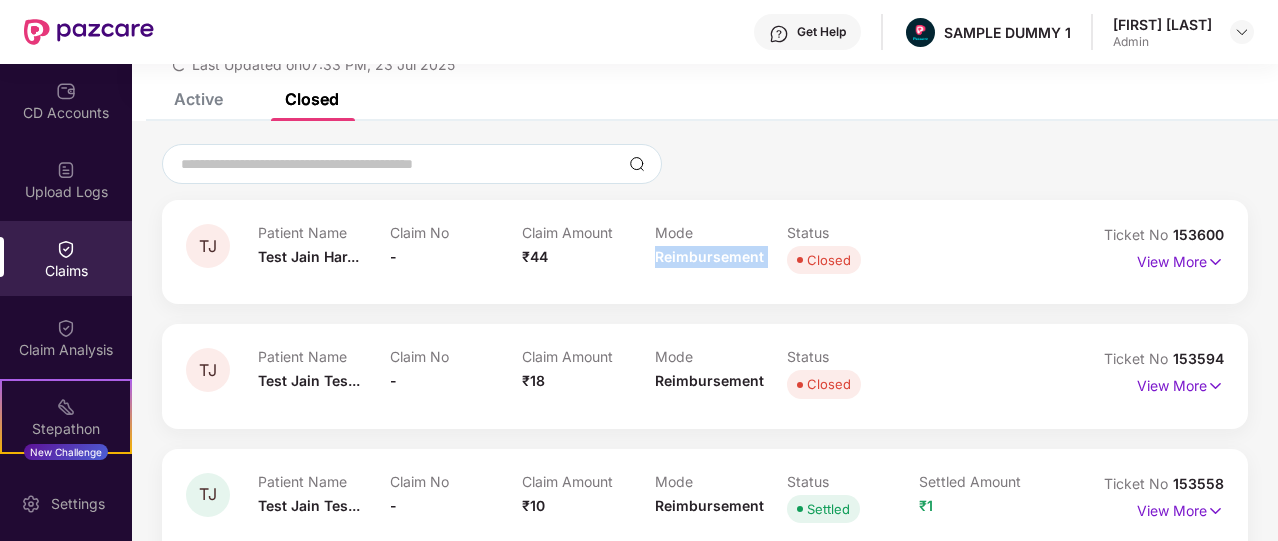 click on "Reimbursement" at bounding box center (709, 256) 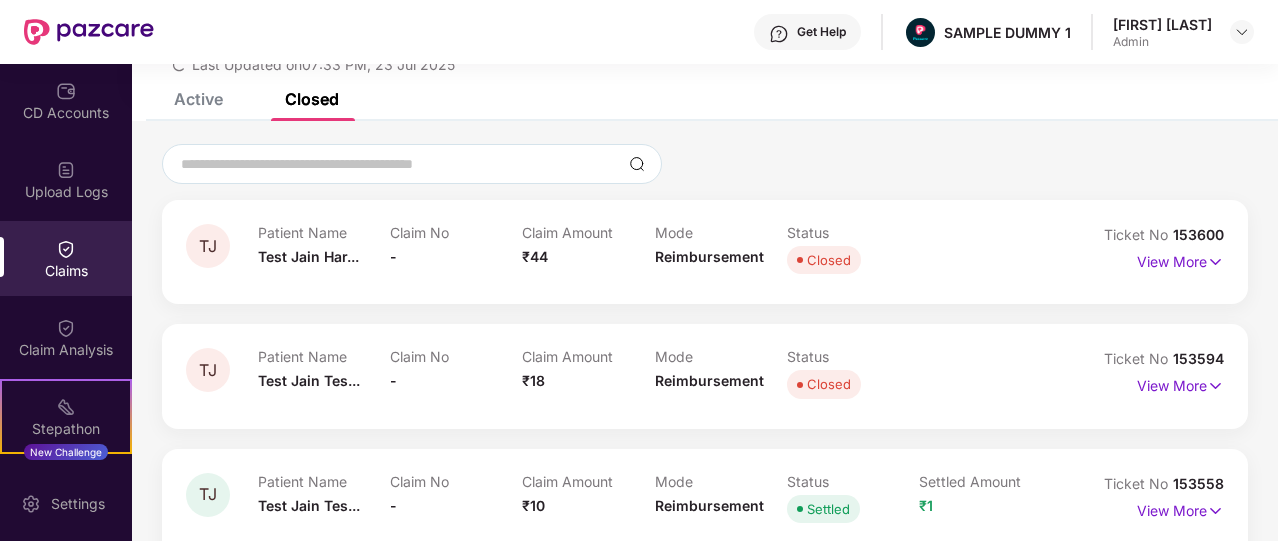 click on "Closed" at bounding box center (829, 260) 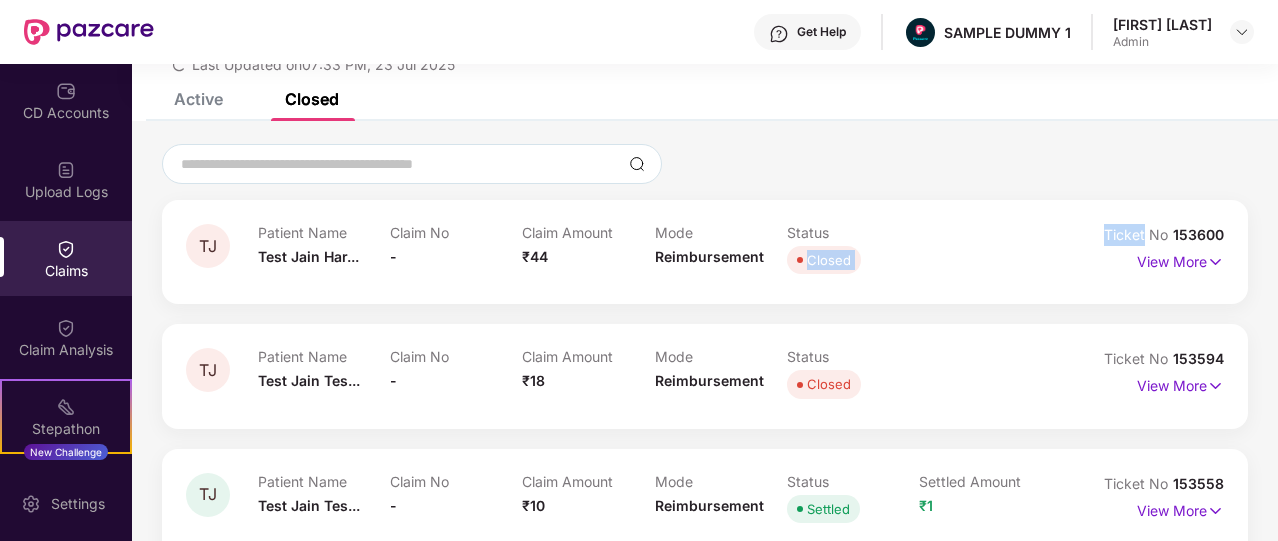 drag, startPoint x: 808, startPoint y: 263, endPoint x: 1104, endPoint y: 245, distance: 296.54678 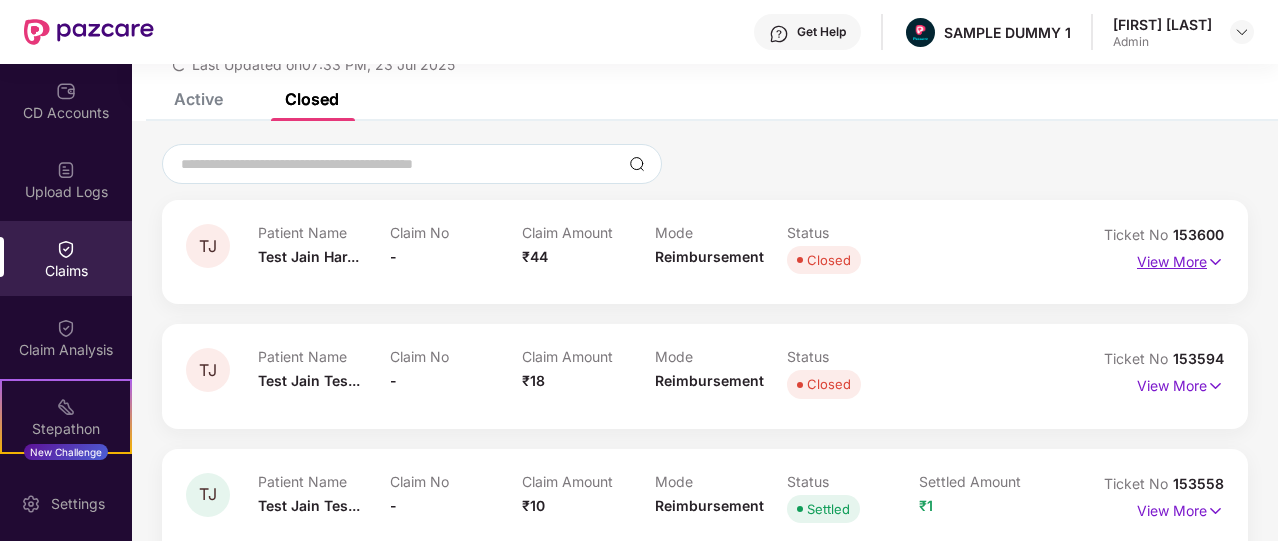 click on "View More" at bounding box center (1180, 259) 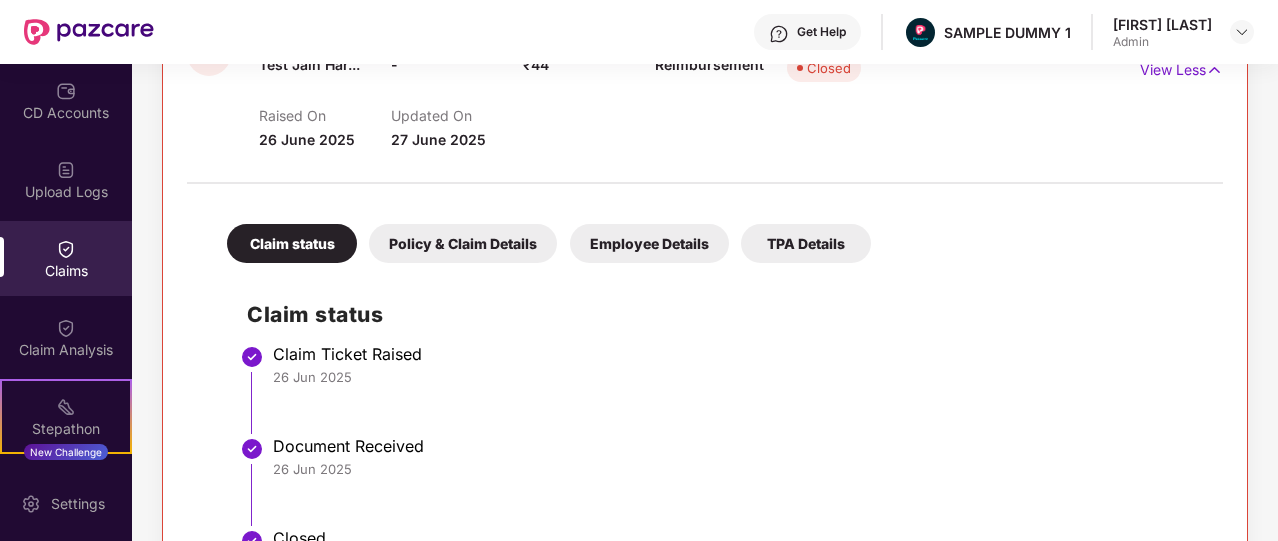 scroll, scrollTop: 225, scrollLeft: 0, axis: vertical 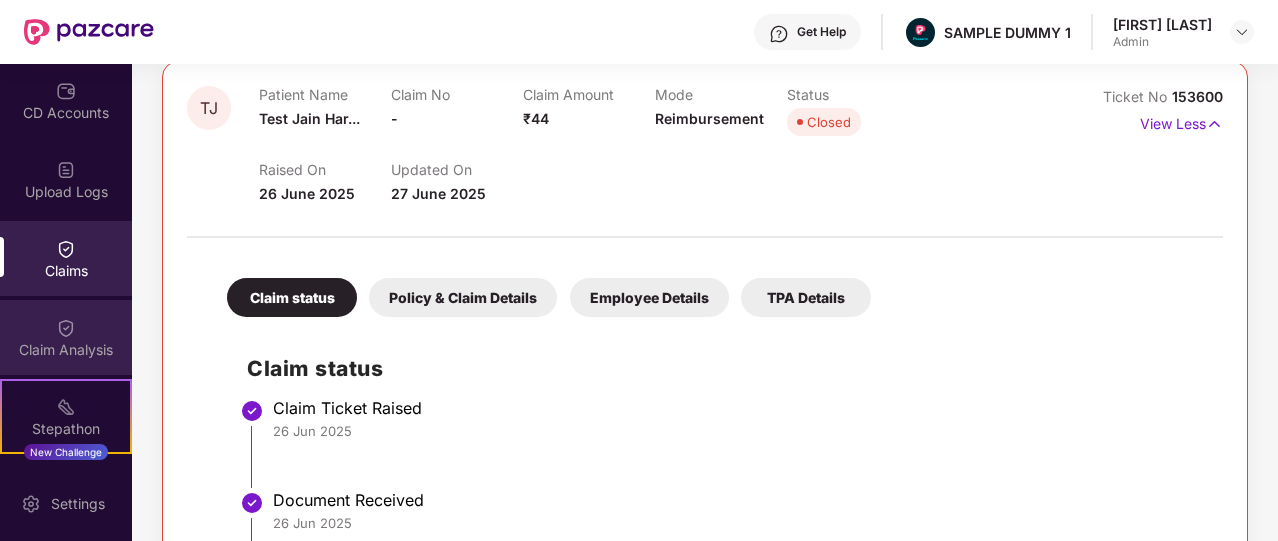 click on "Claim Analysis" at bounding box center [66, 350] 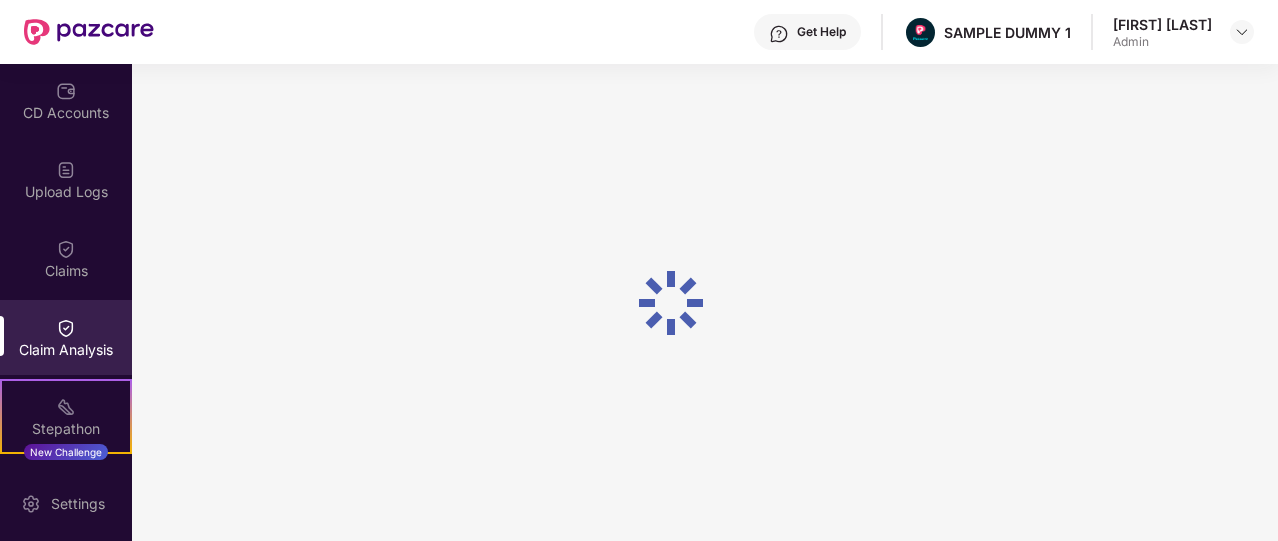 scroll, scrollTop: 0, scrollLeft: 0, axis: both 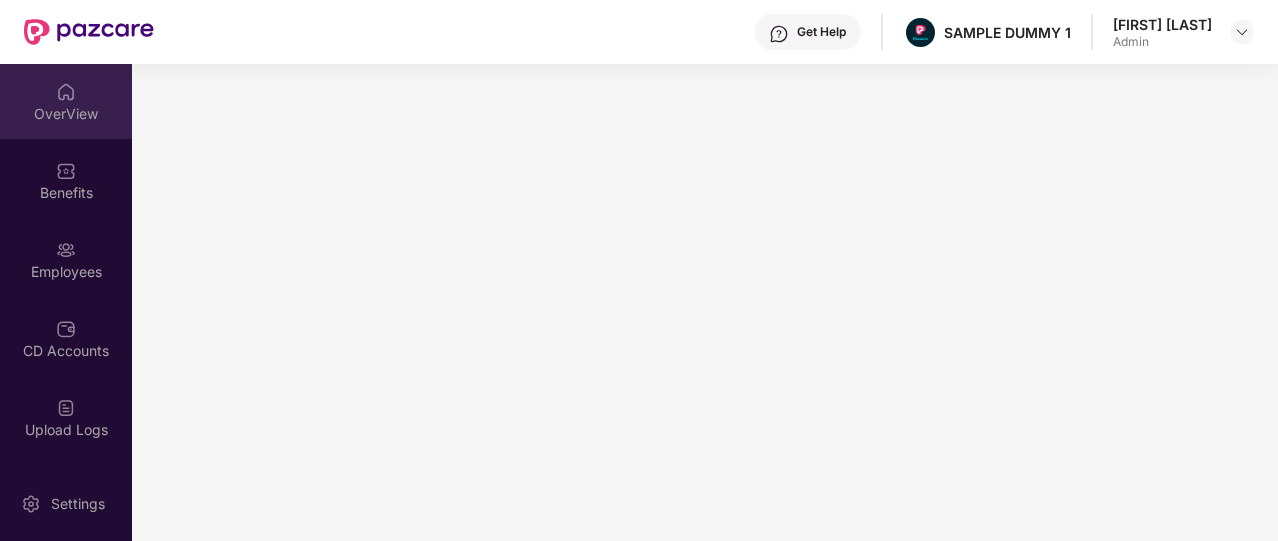 click on "OverView" at bounding box center (66, 114) 